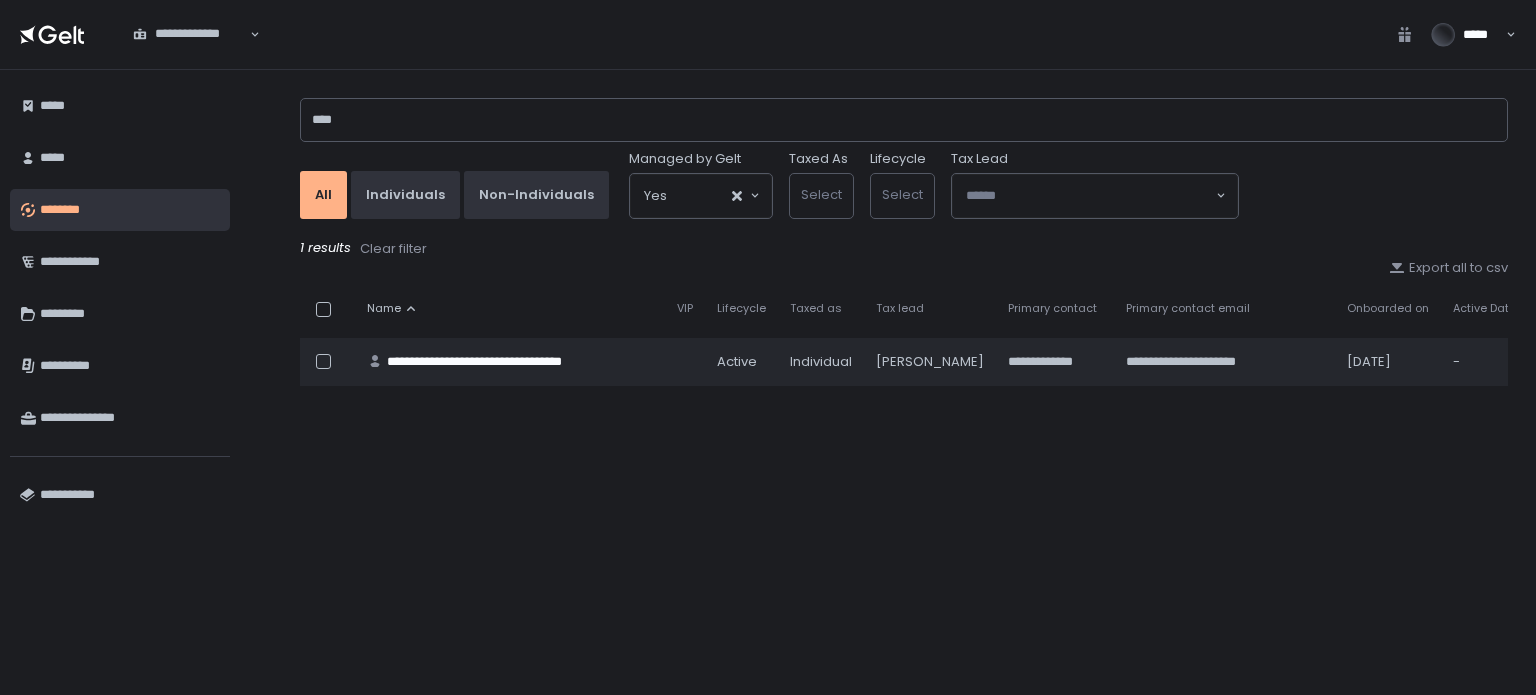 scroll, scrollTop: 0, scrollLeft: 0, axis: both 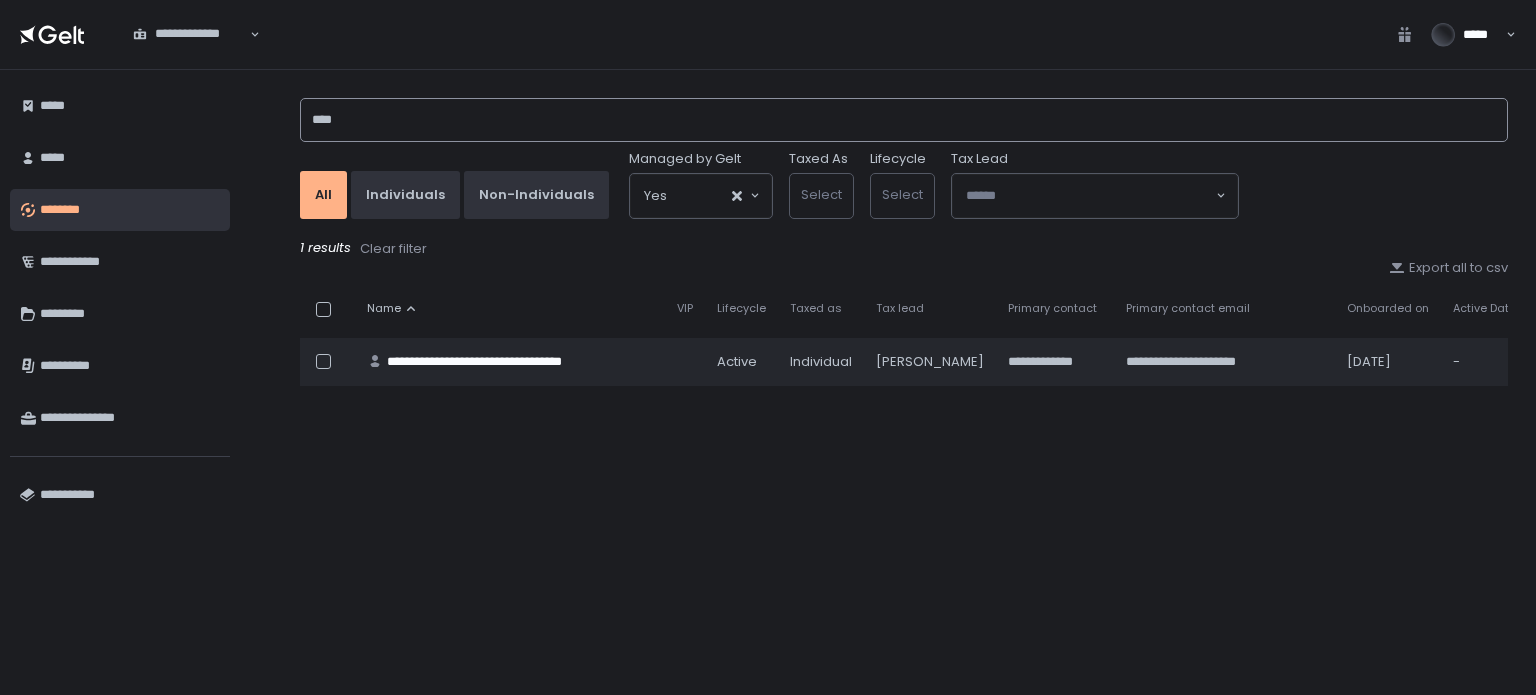 drag, startPoint x: 372, startPoint y: 111, endPoint x: 292, endPoint y: 124, distance: 81.04937 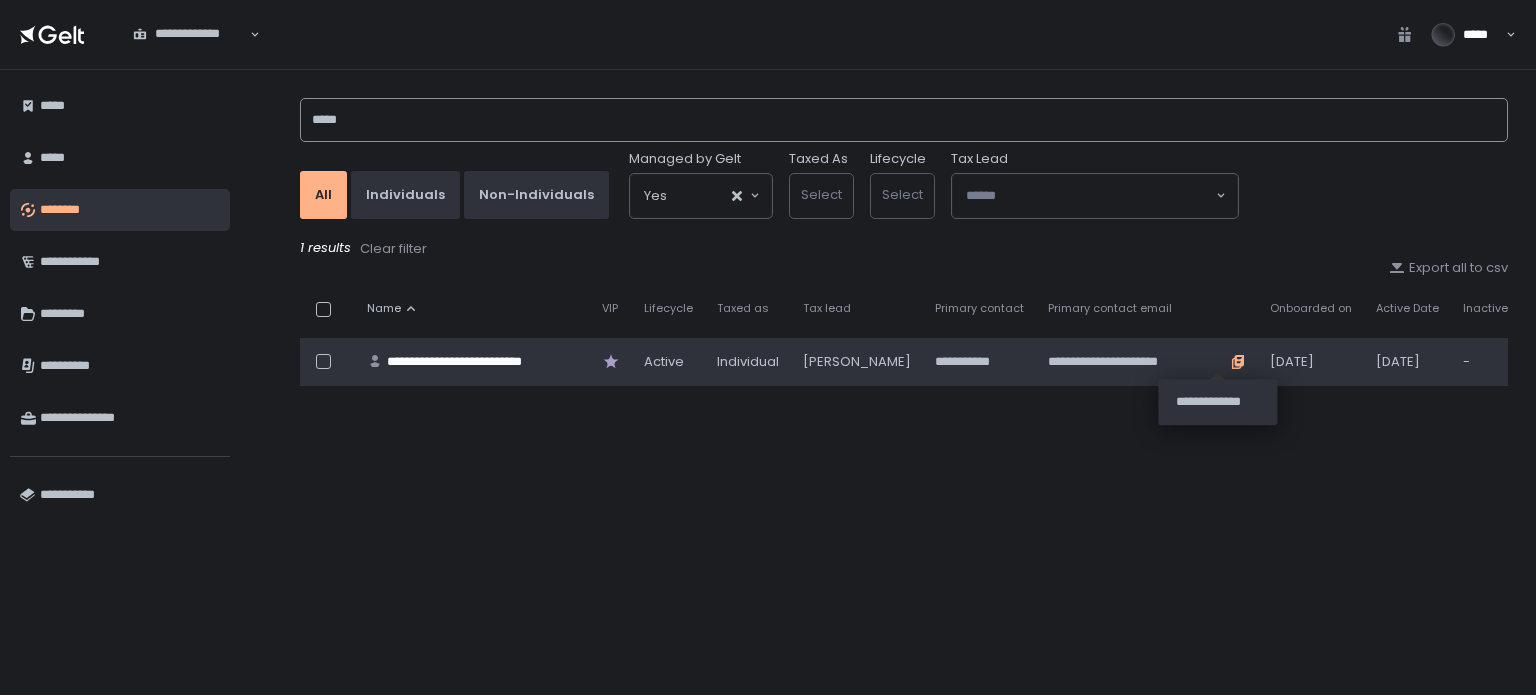 type on "*****" 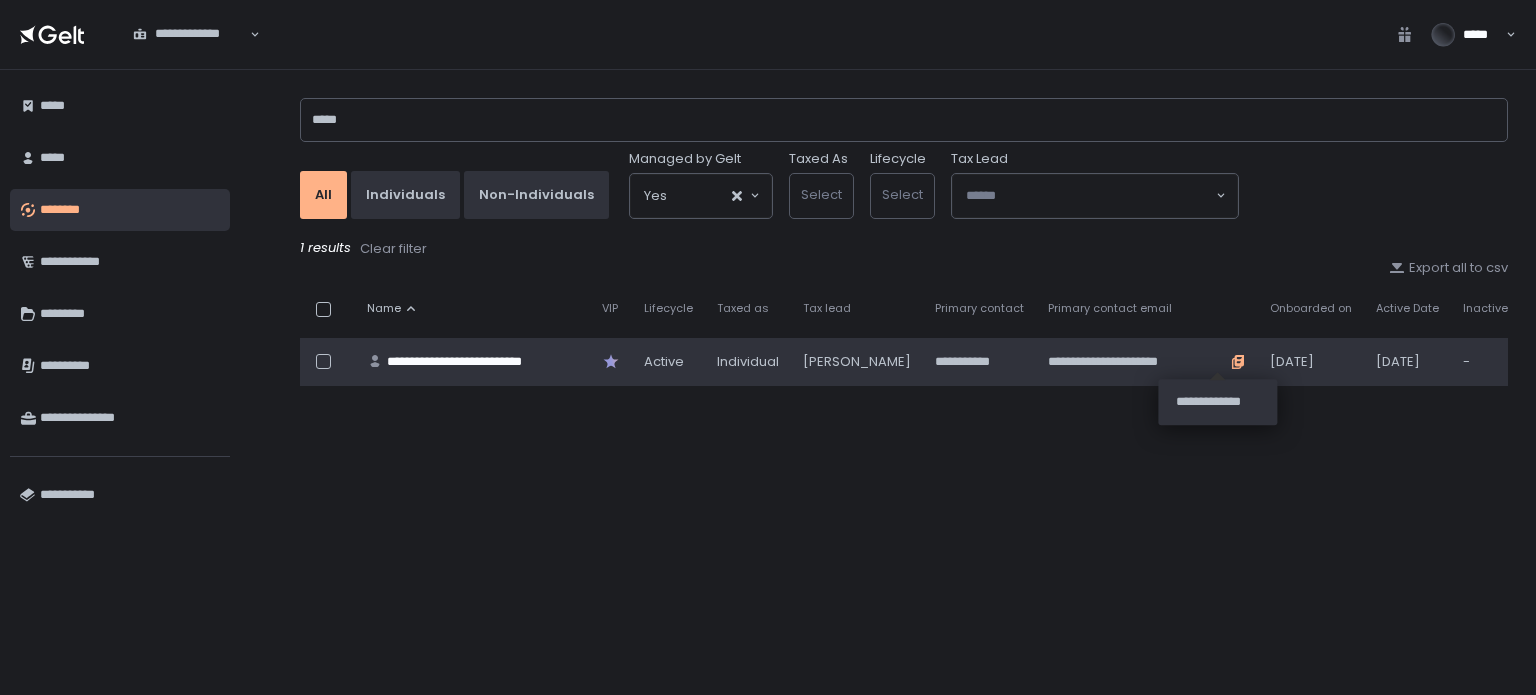 click 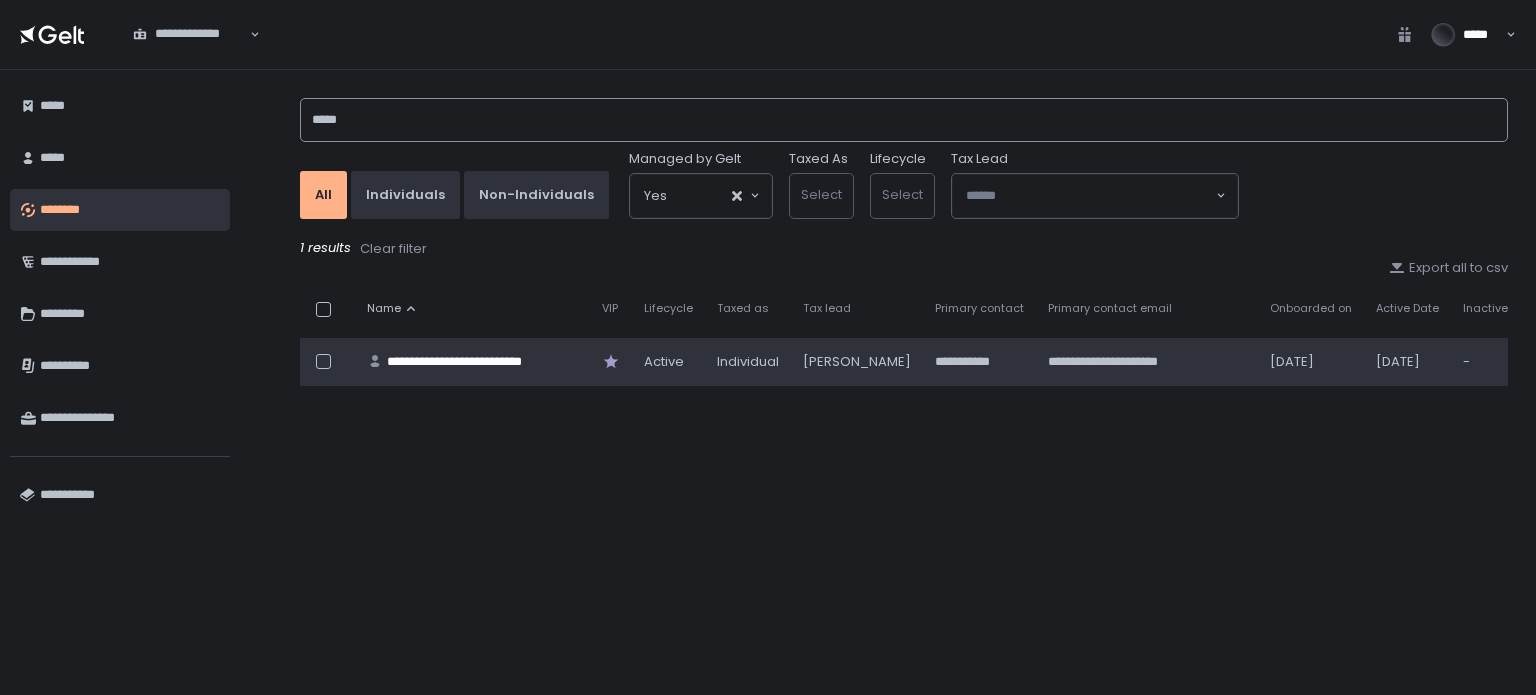 drag, startPoint x: 427, startPoint y: 121, endPoint x: 266, endPoint y: 109, distance: 161.44658 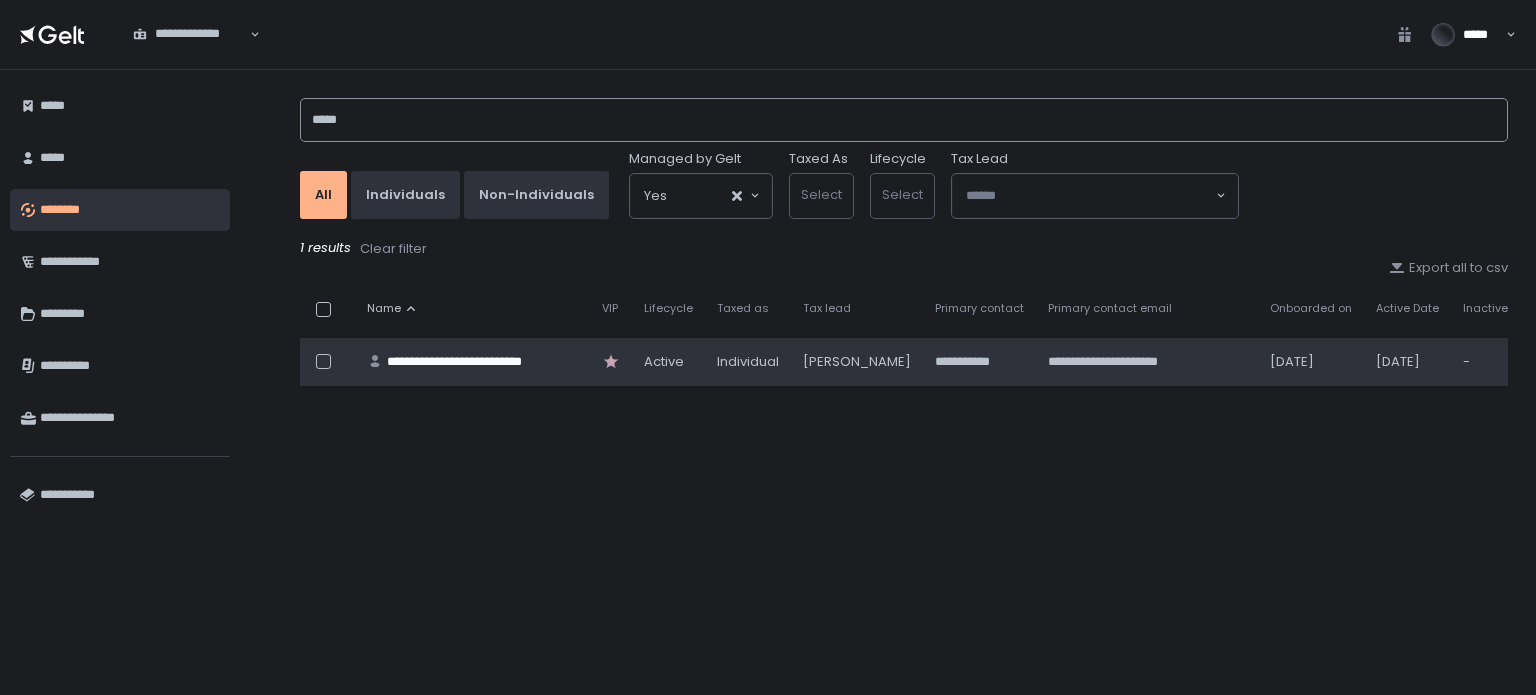 click on "**********" at bounding box center [888, 382] 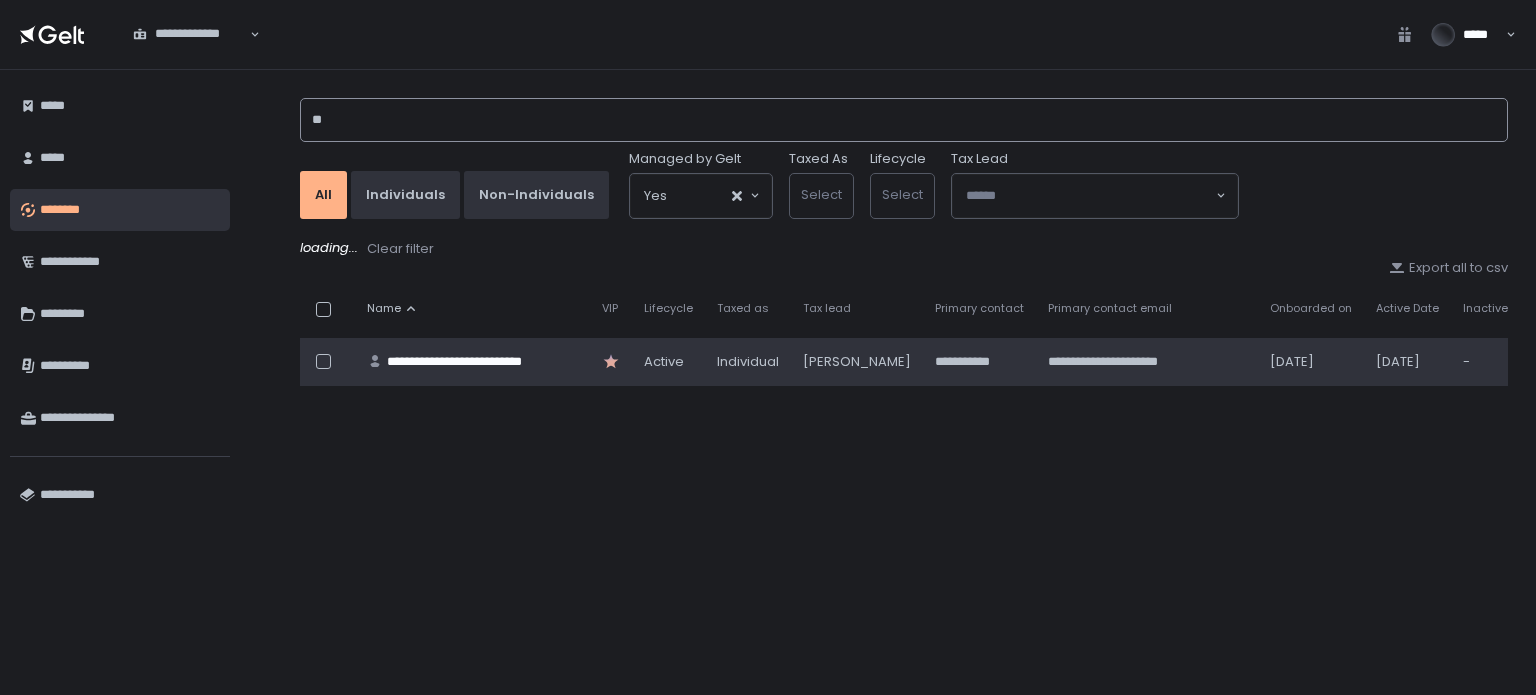 type on "*" 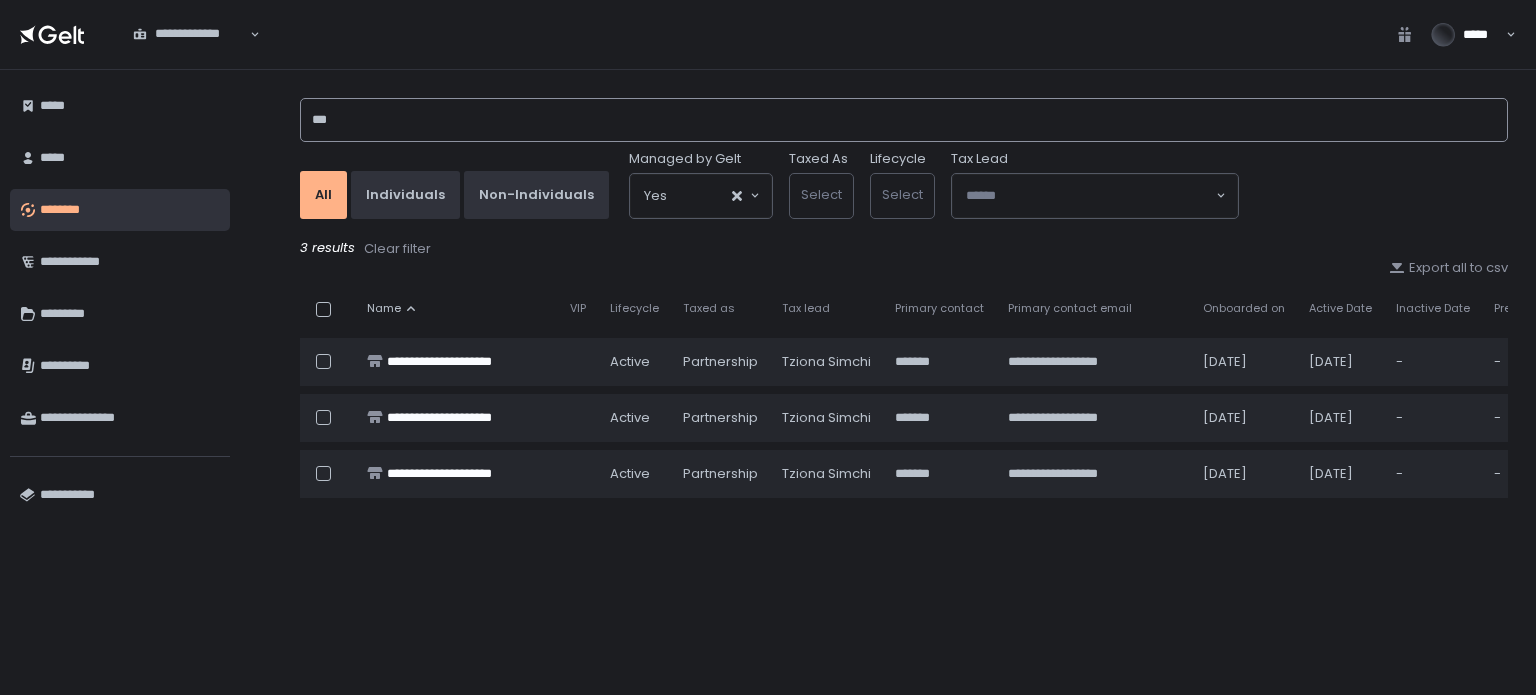 type on "***" 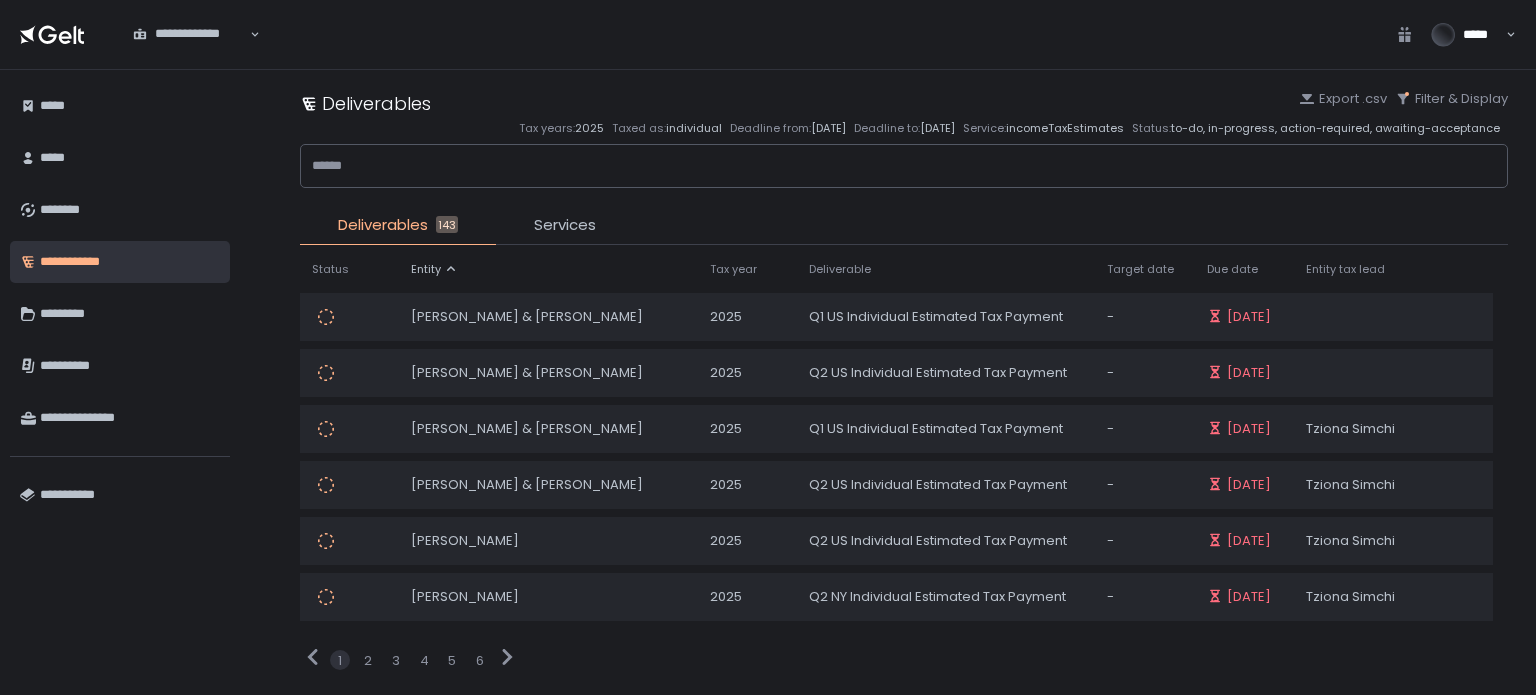 scroll, scrollTop: 0, scrollLeft: 0, axis: both 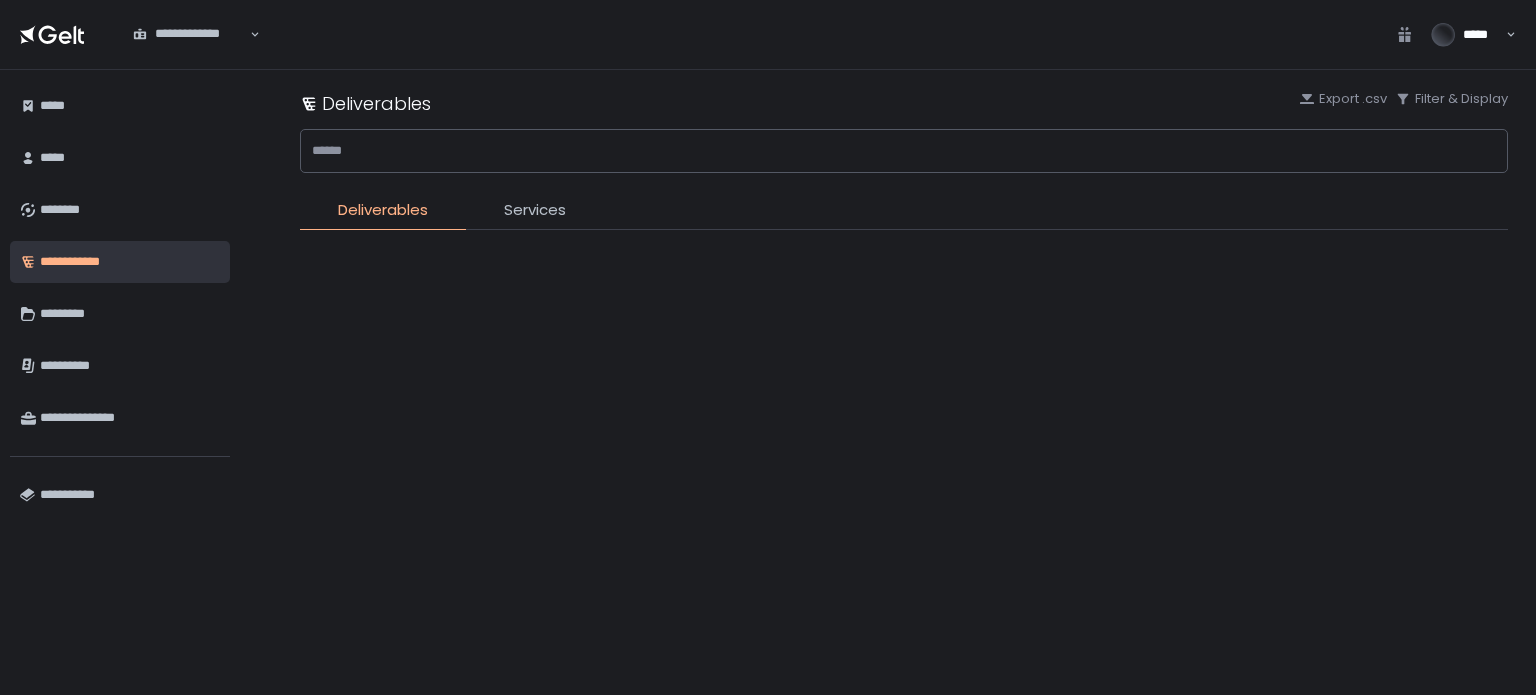 type on "**********" 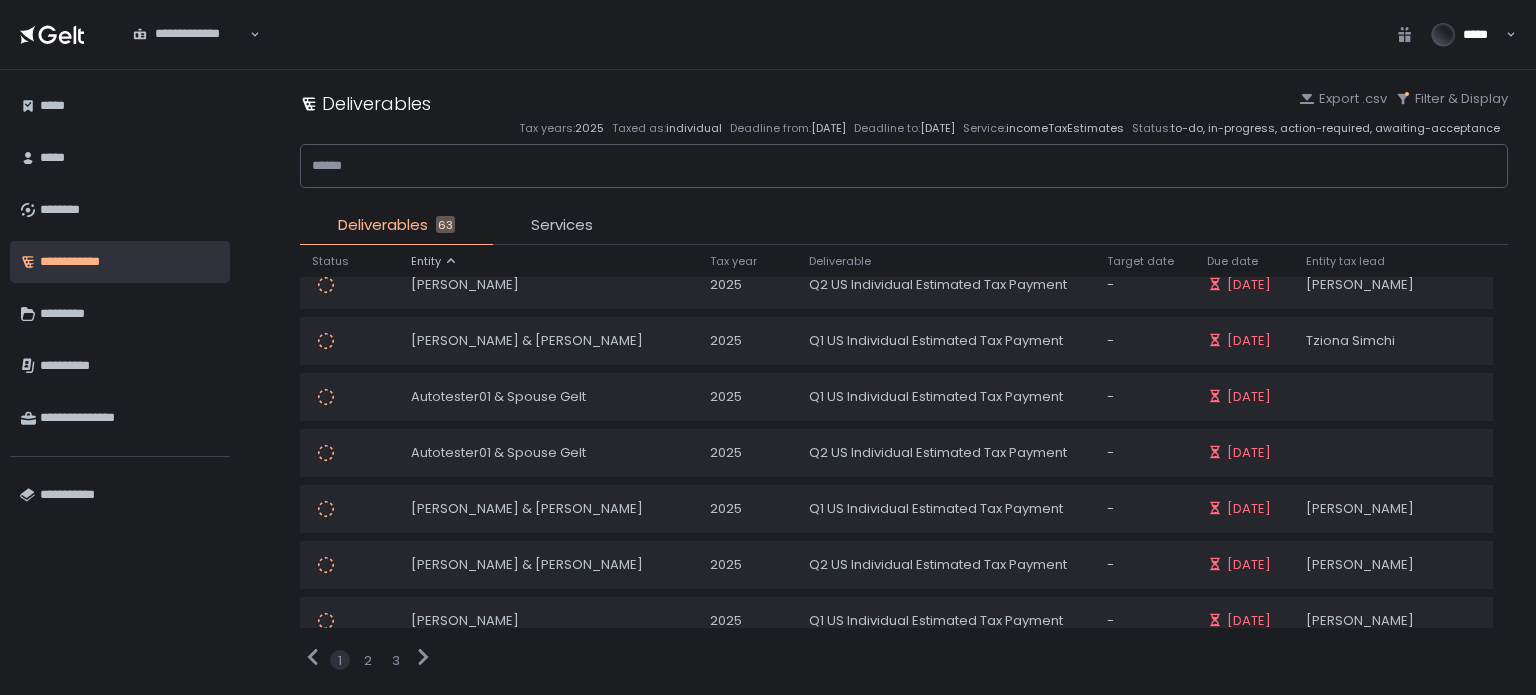 scroll, scrollTop: 0, scrollLeft: 0, axis: both 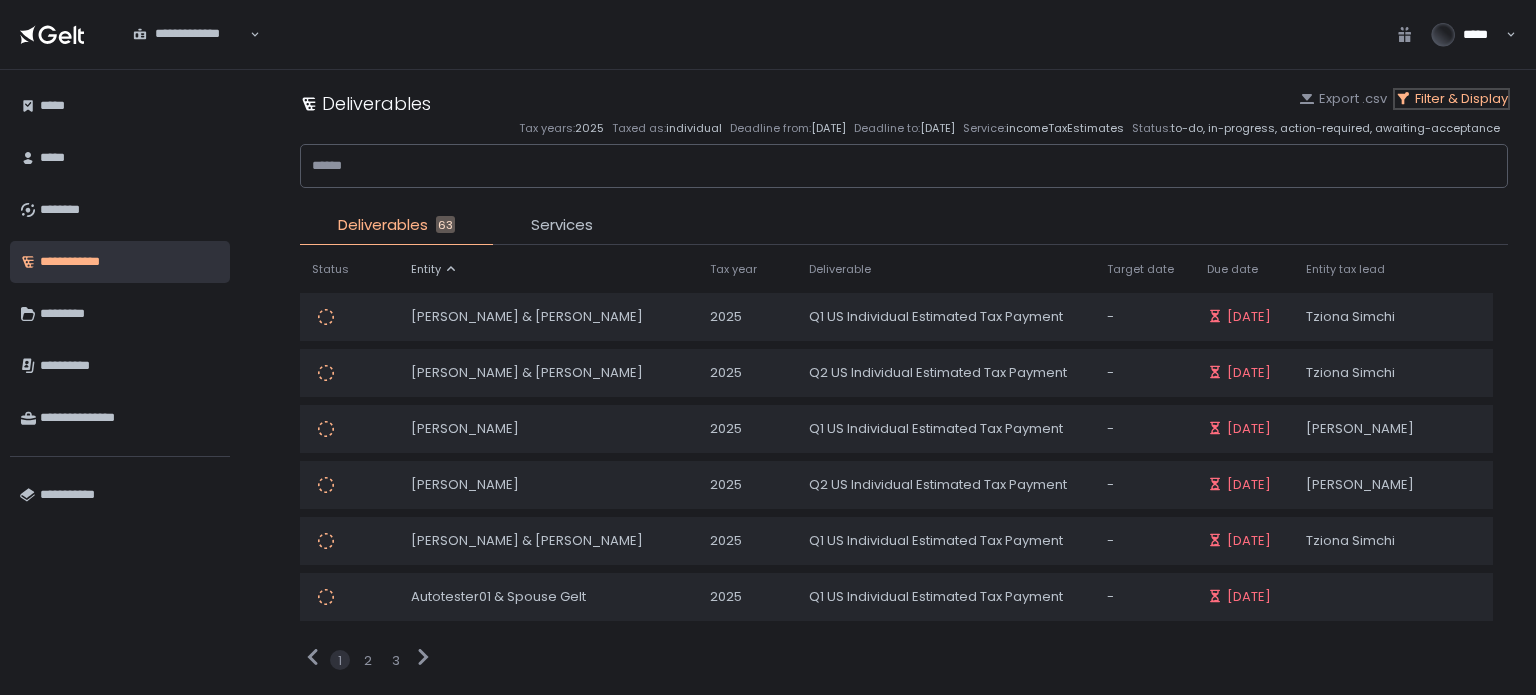 click on "Filter & Display" 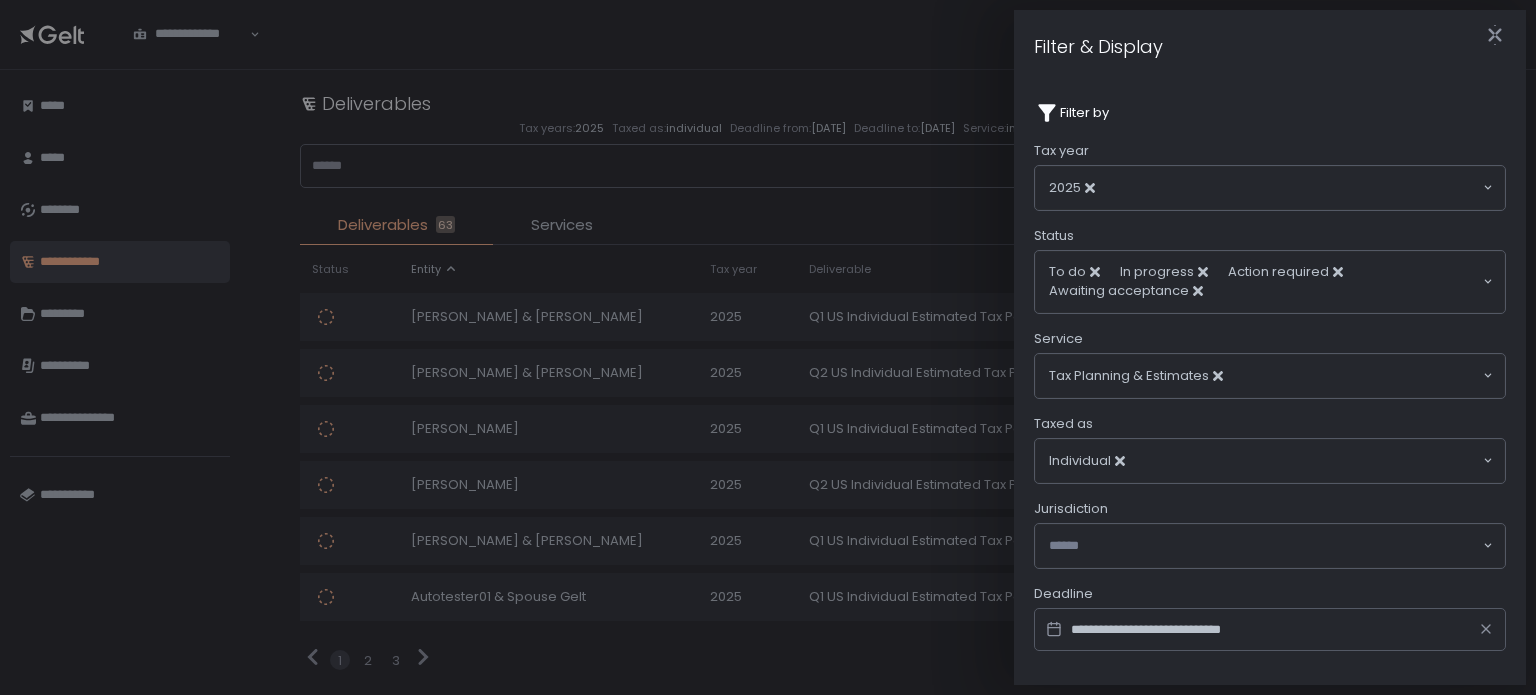 click 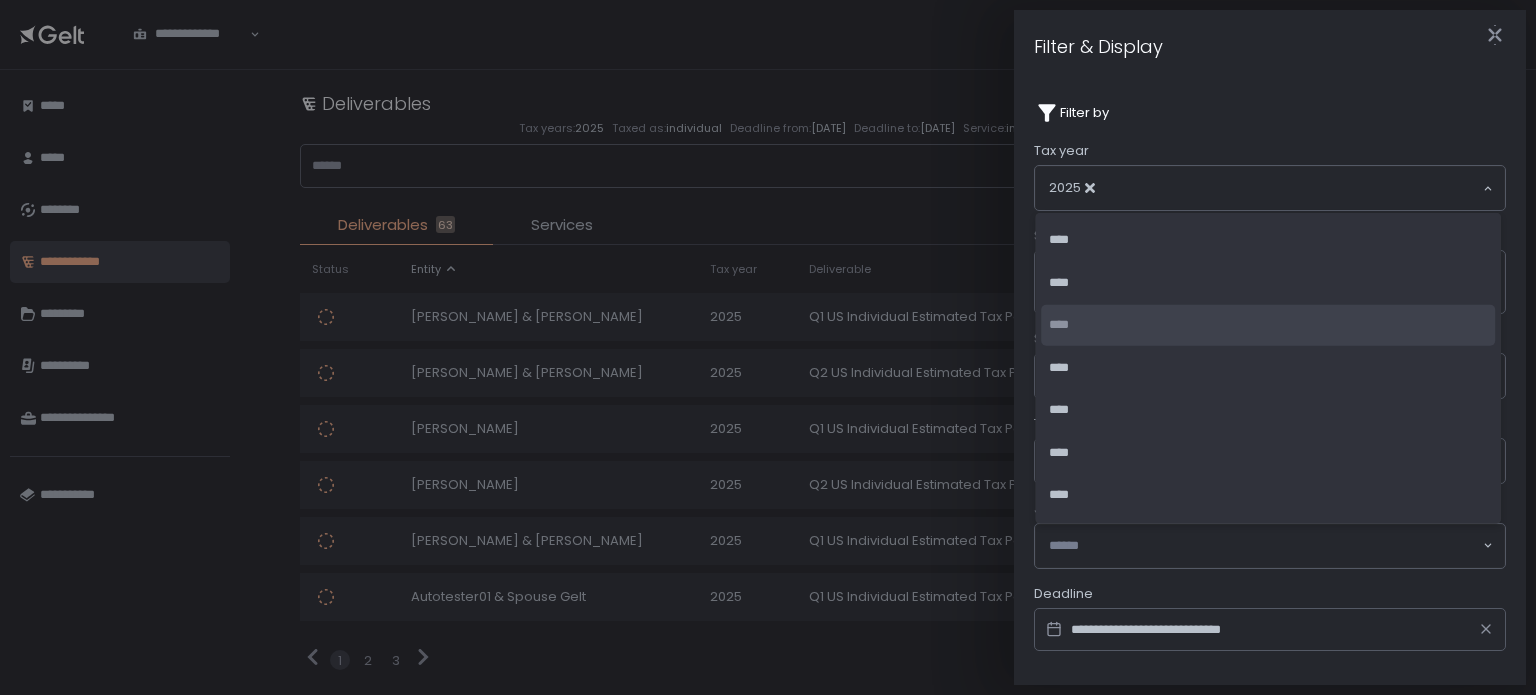 click on "****" 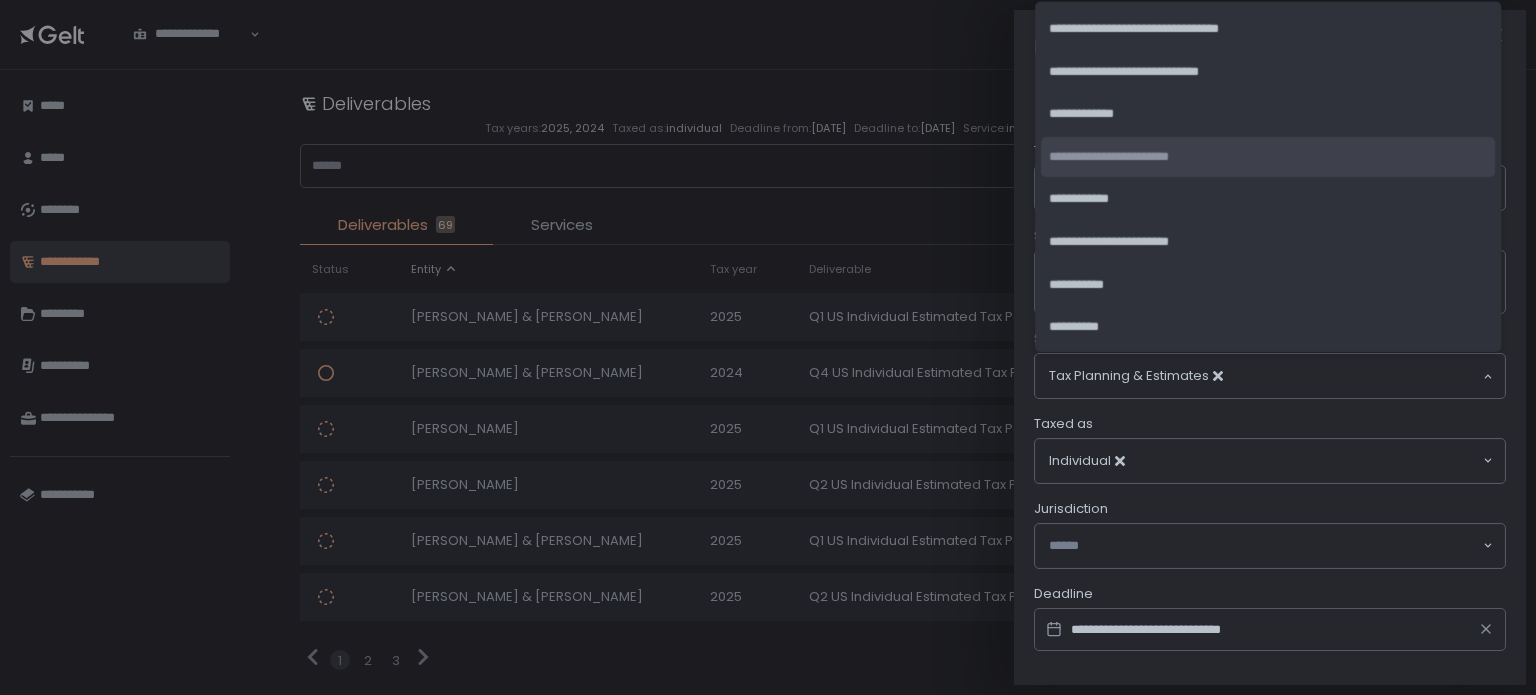click on "Tax Planning & Estimates Loading..." 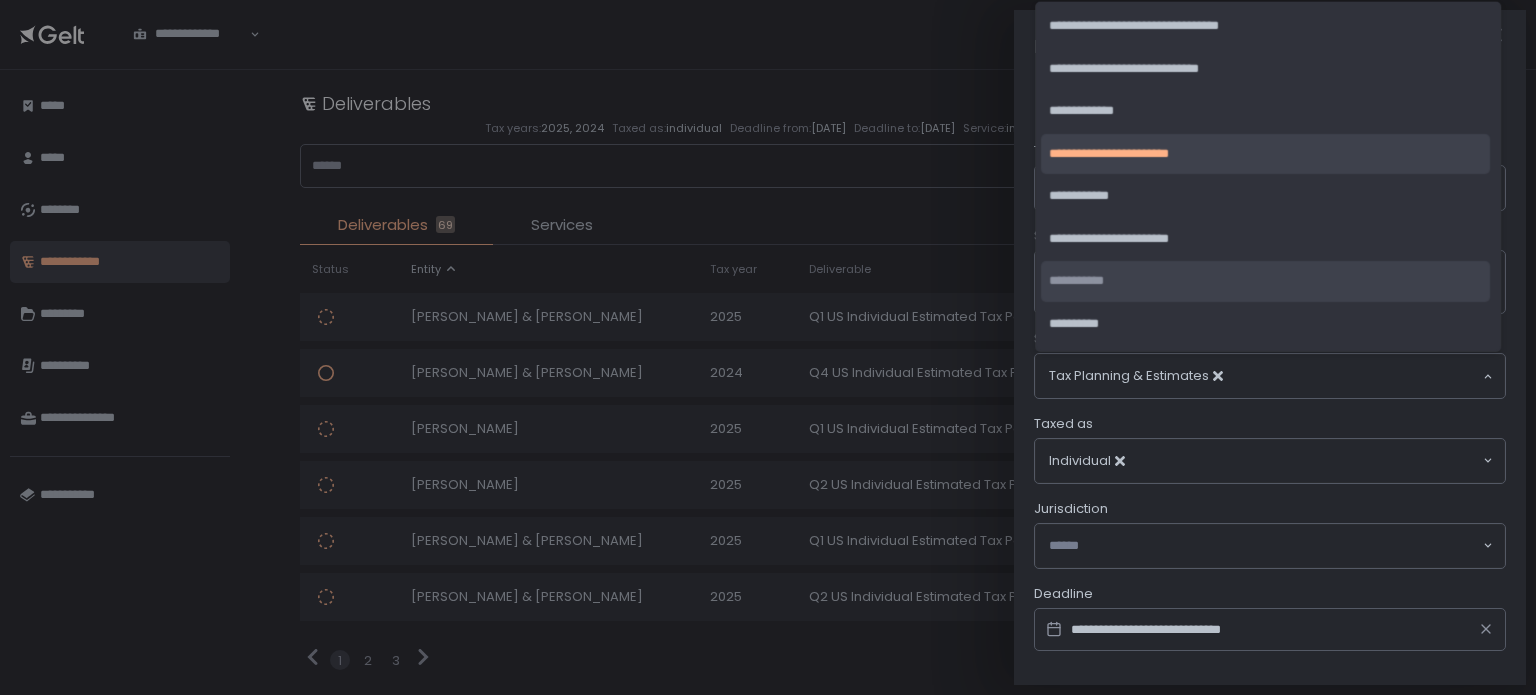 scroll, scrollTop: 0, scrollLeft: 0, axis: both 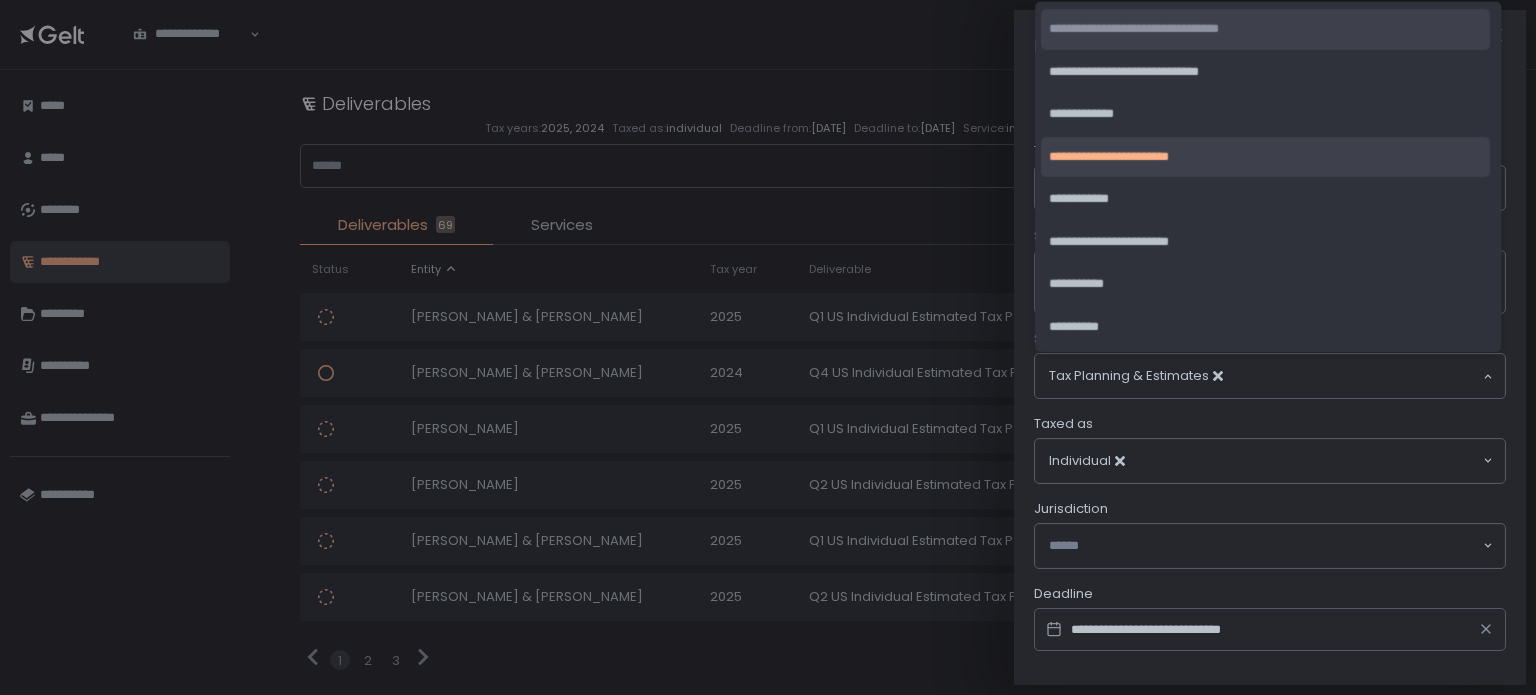 click on "**********" 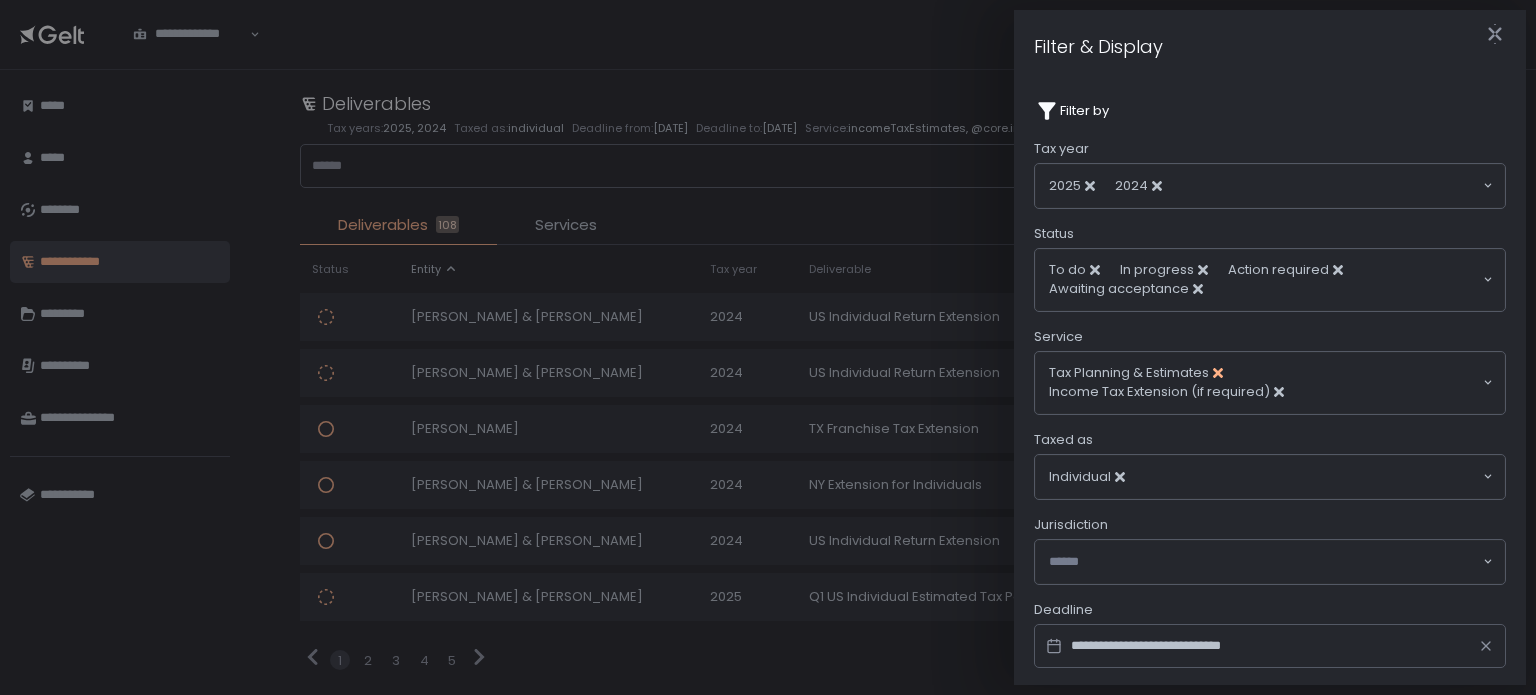 click 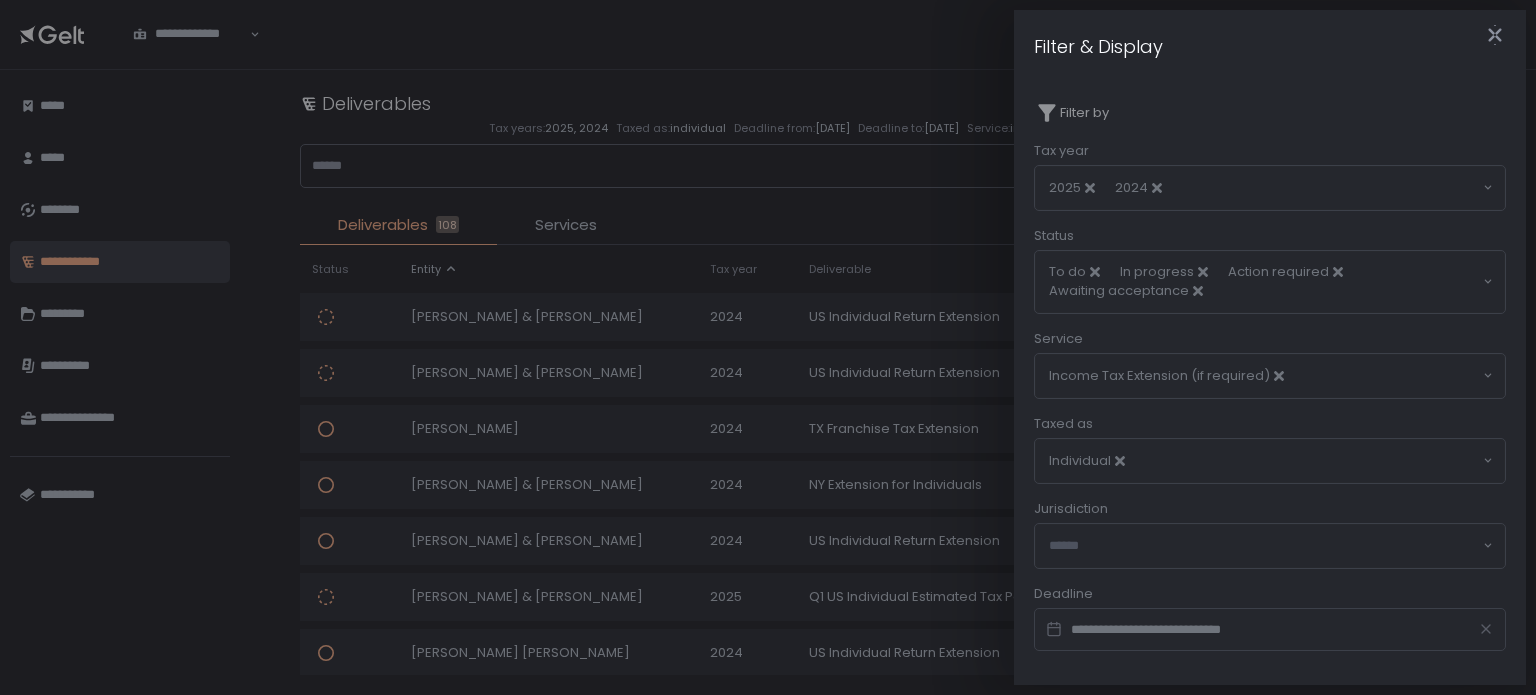 click 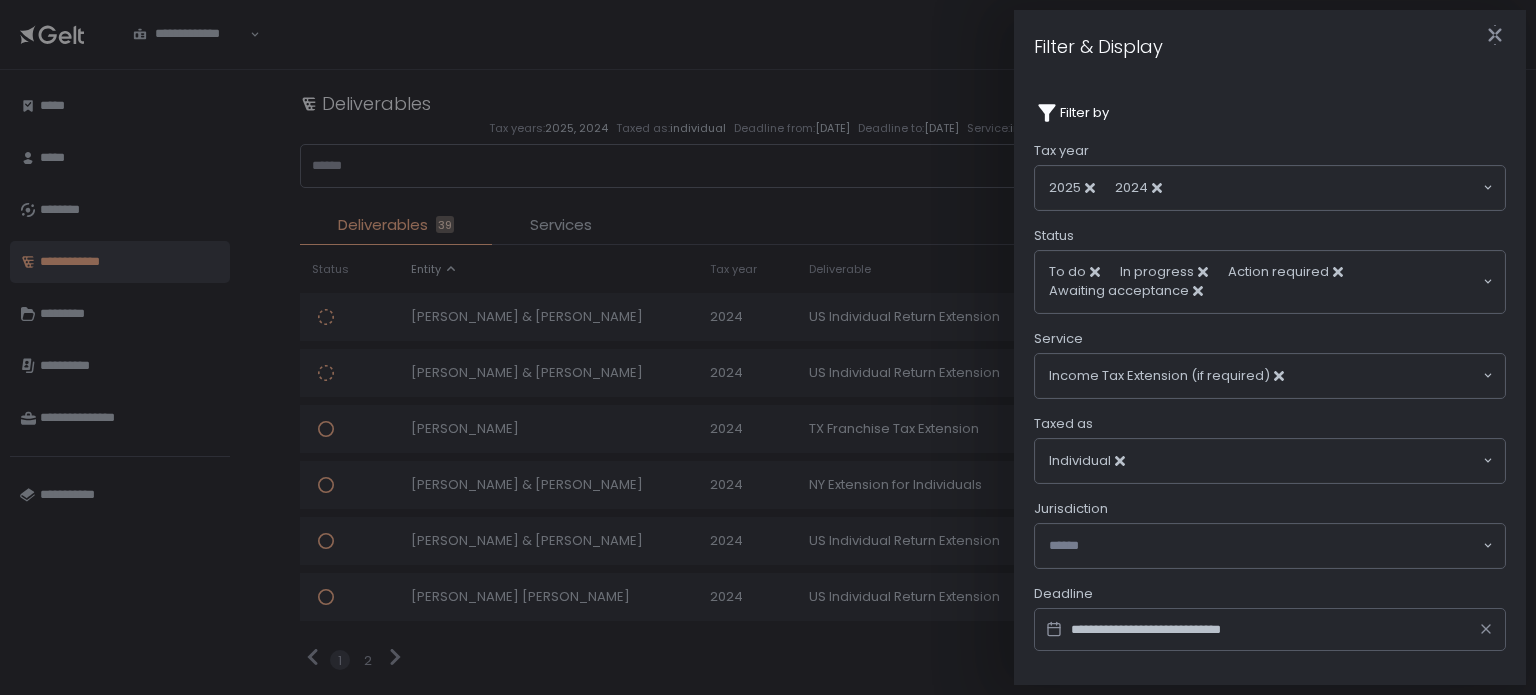 click 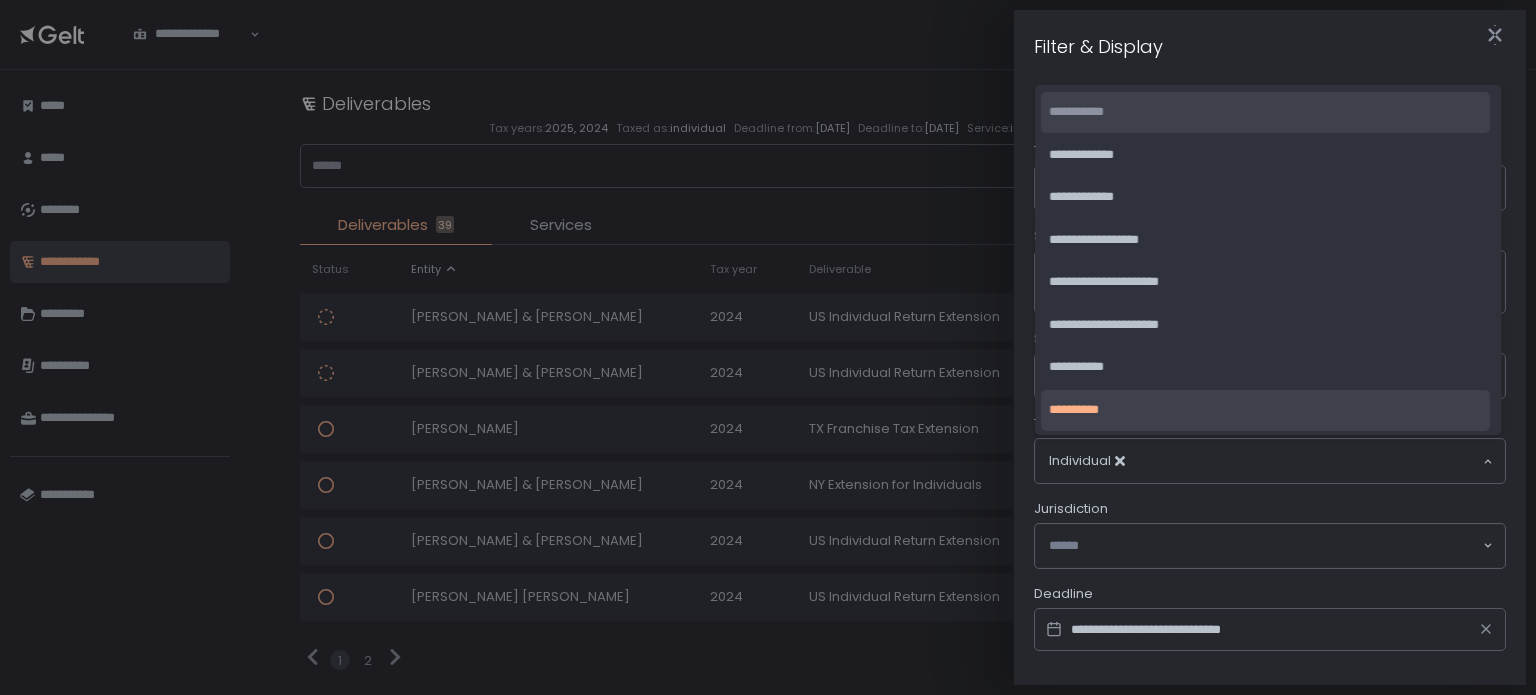 click on "**********" 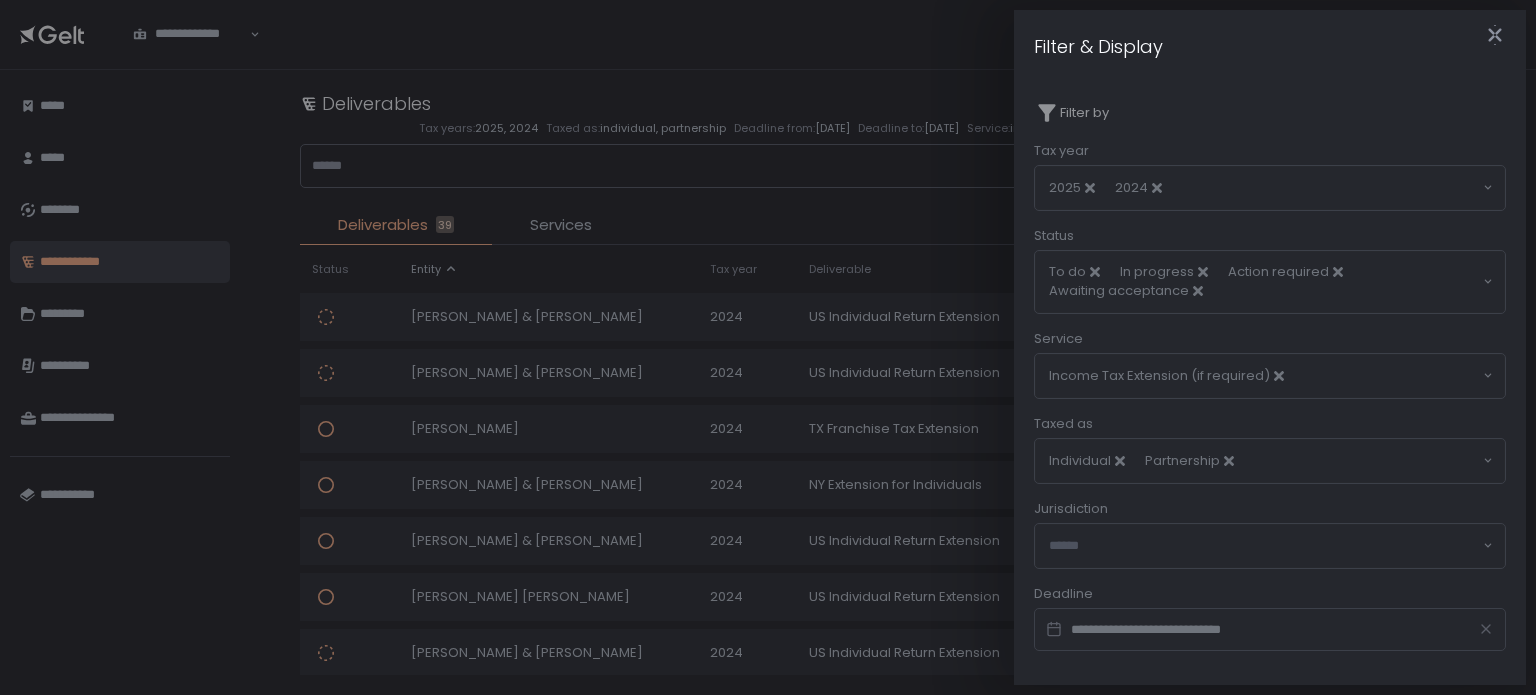 click 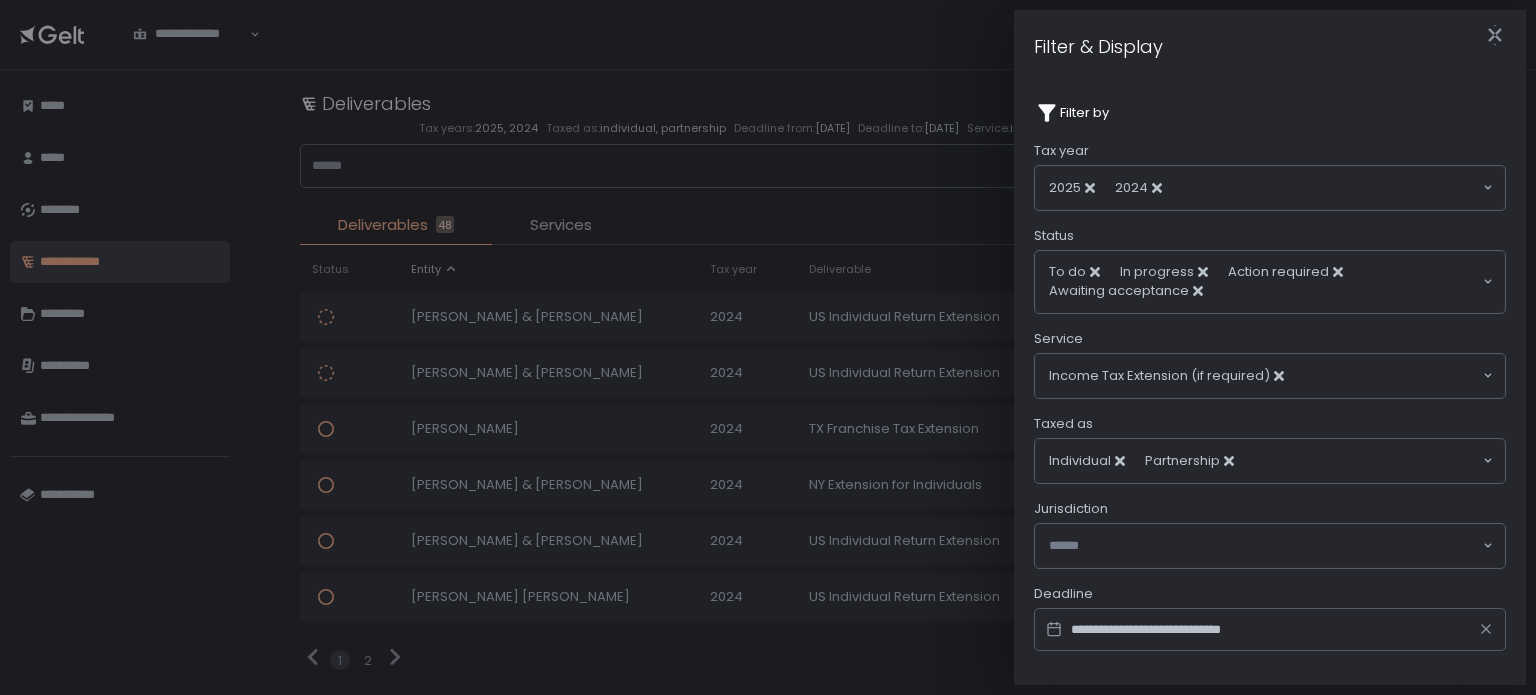 click 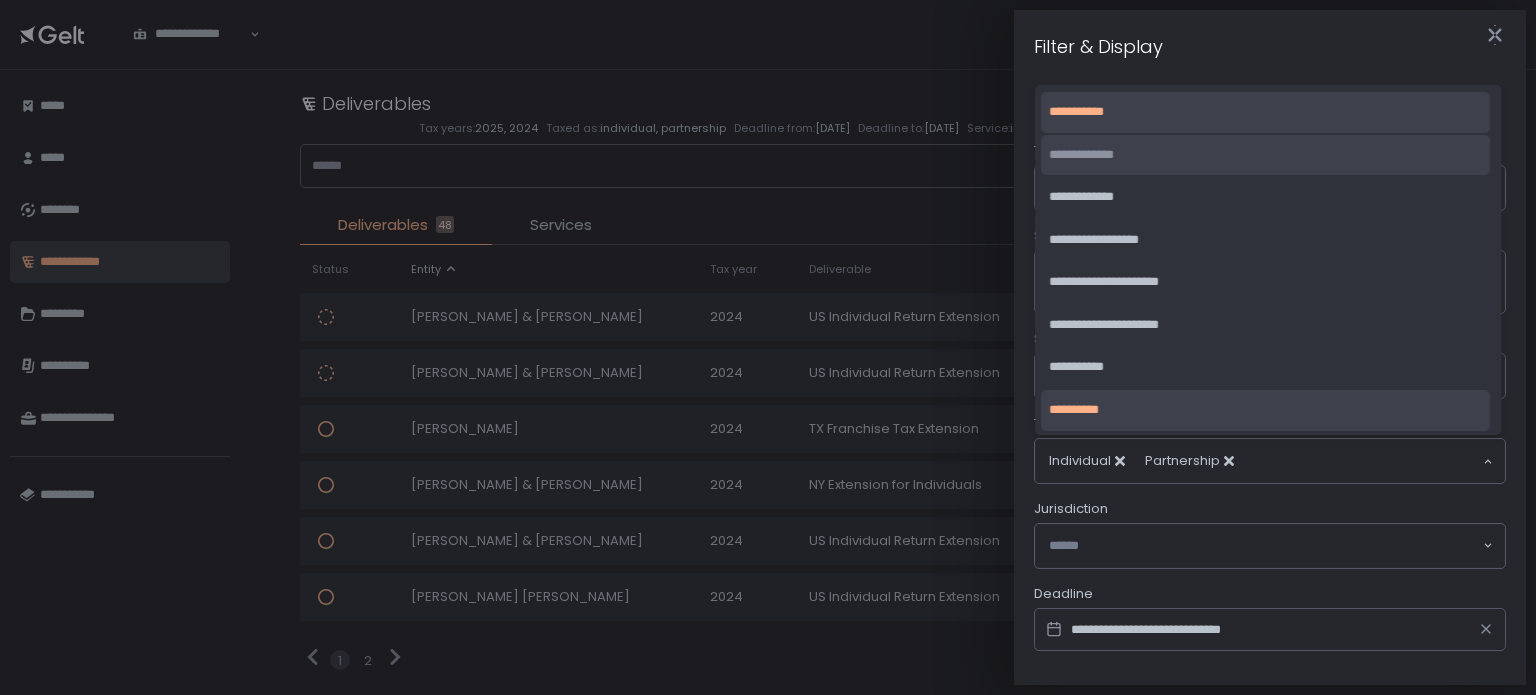 click on "**********" 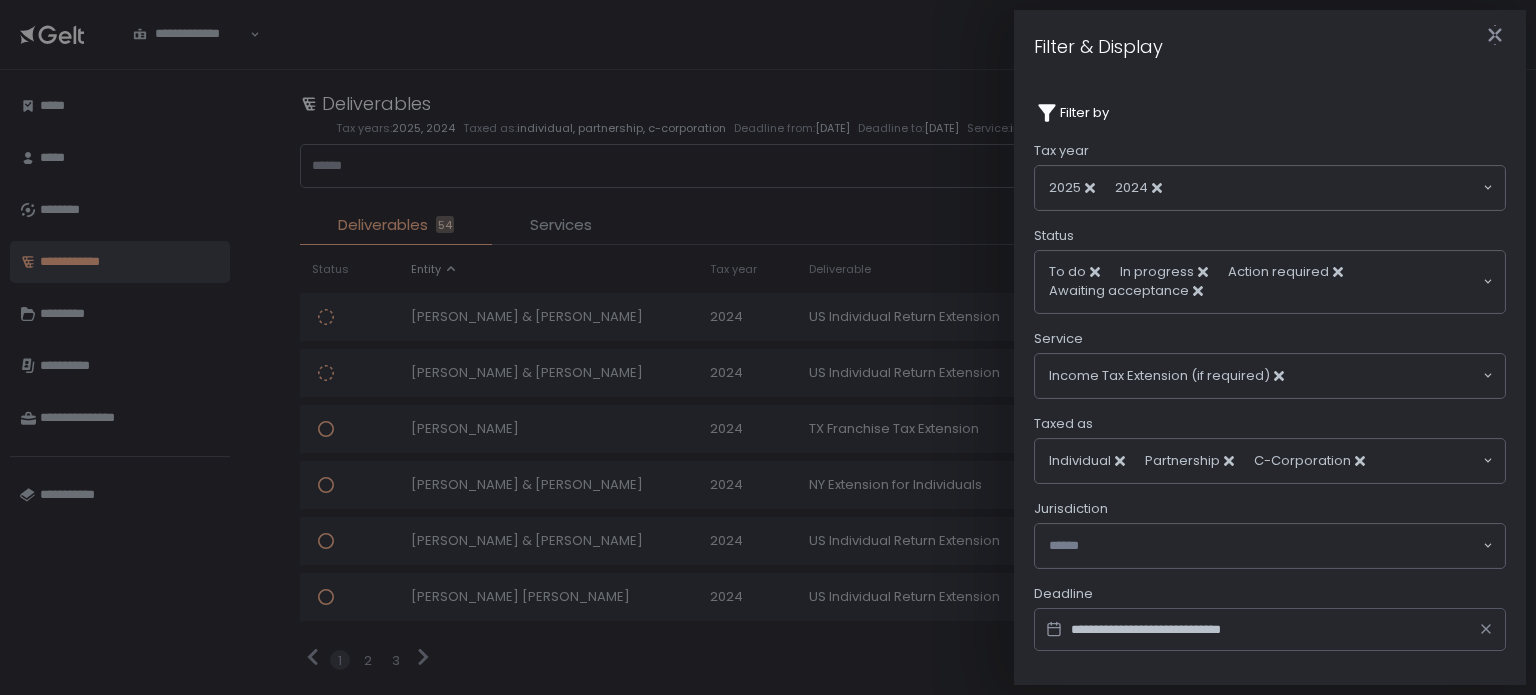 click 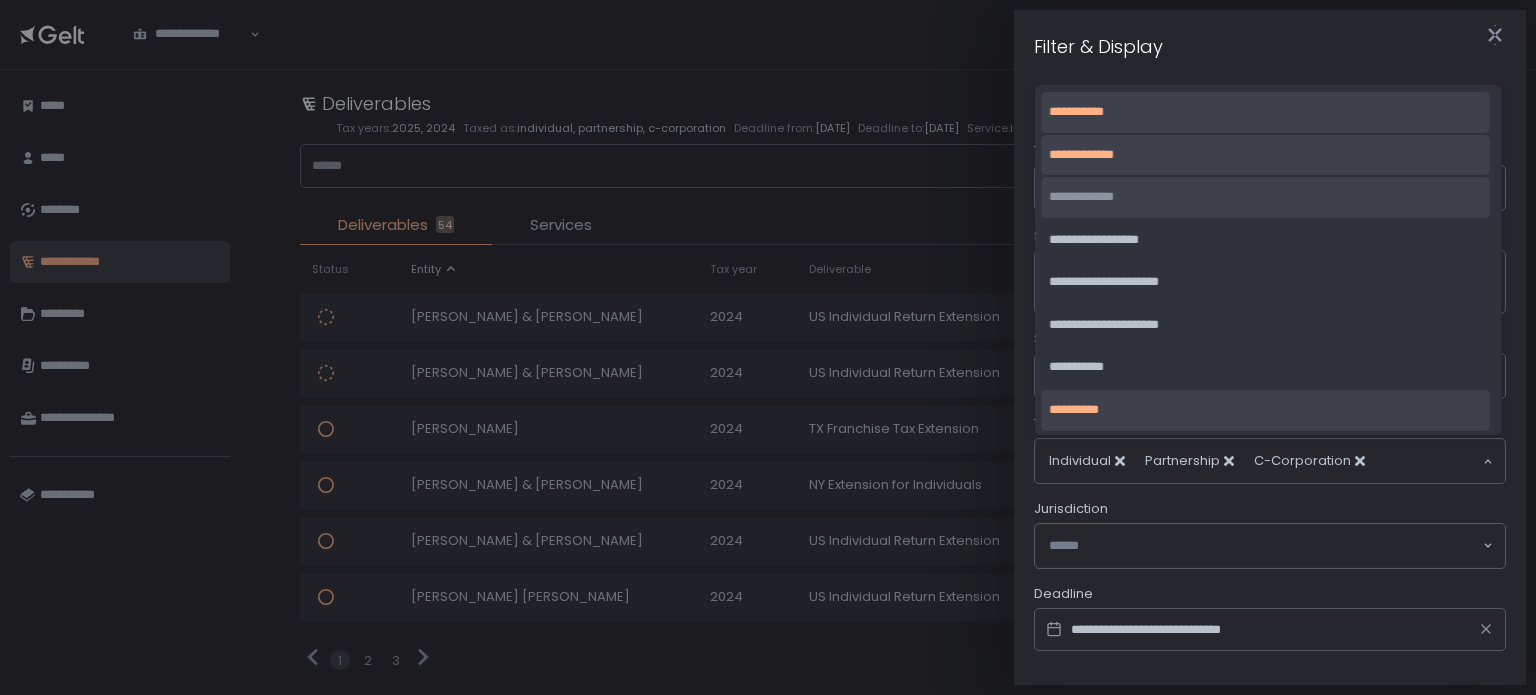 click on "**********" 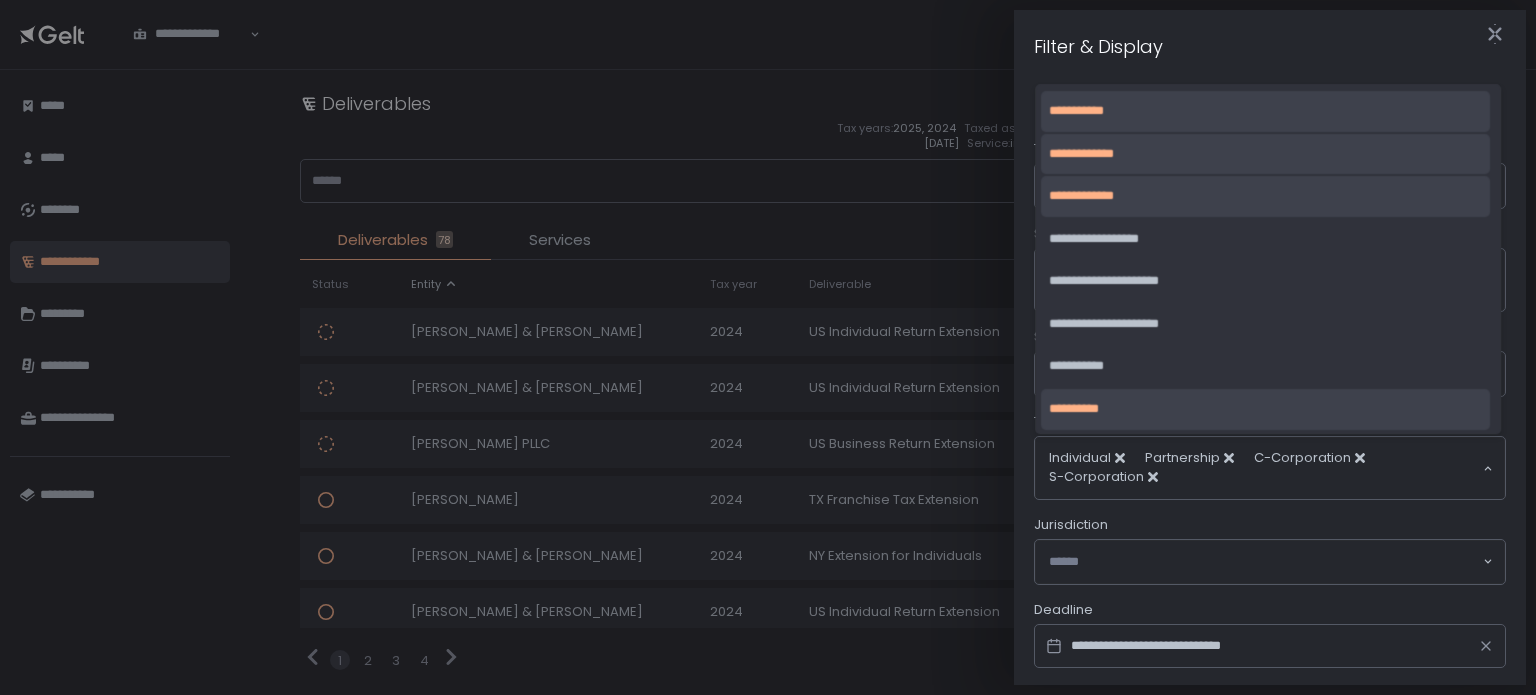 click 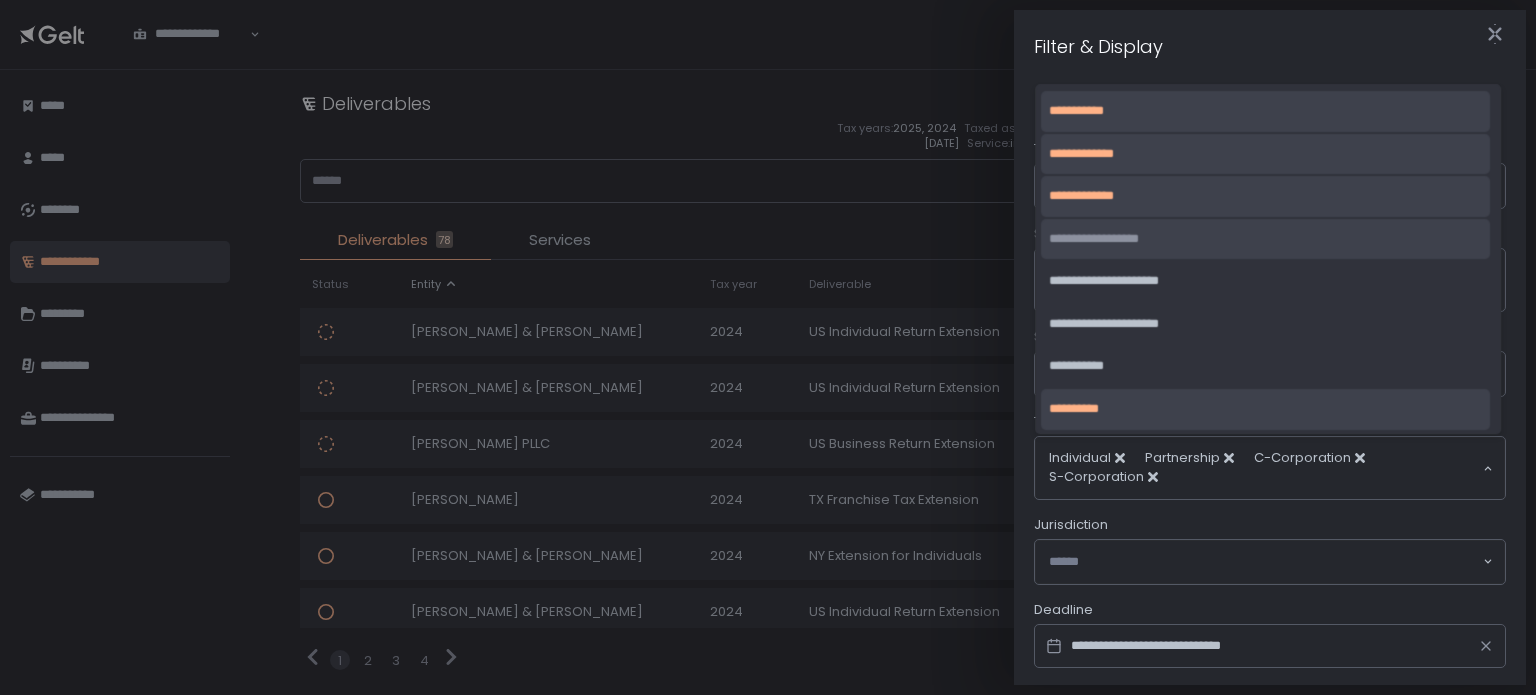 click on "**********" 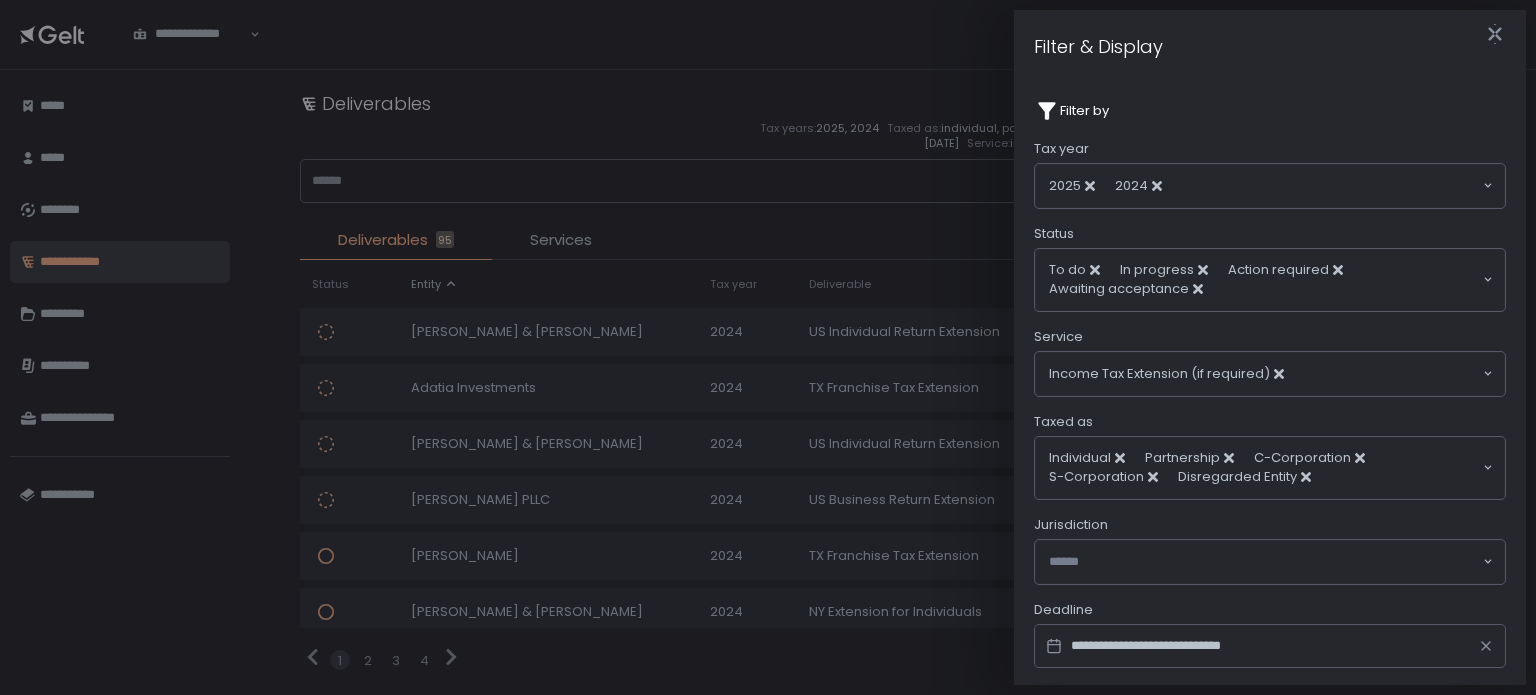 click 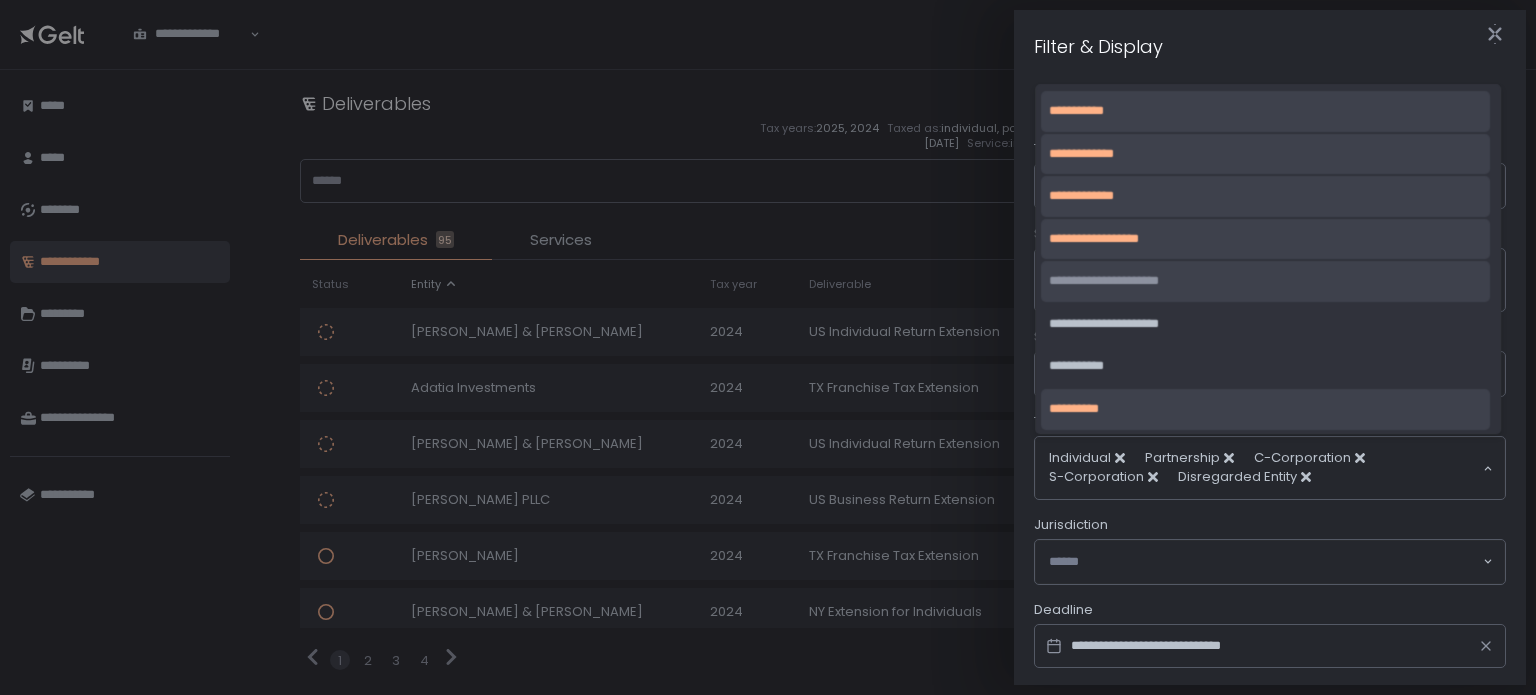 click on "**********" 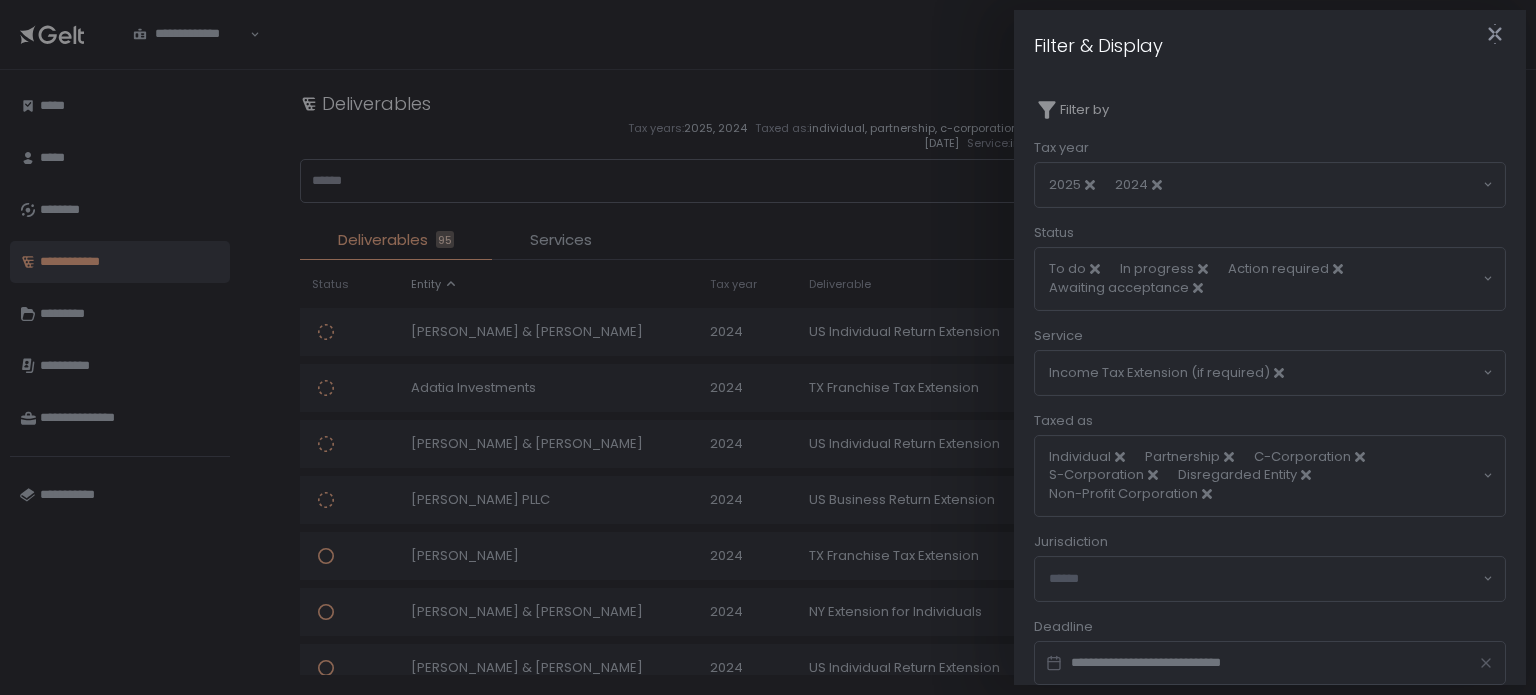 click on "**********" at bounding box center (1270, 391) 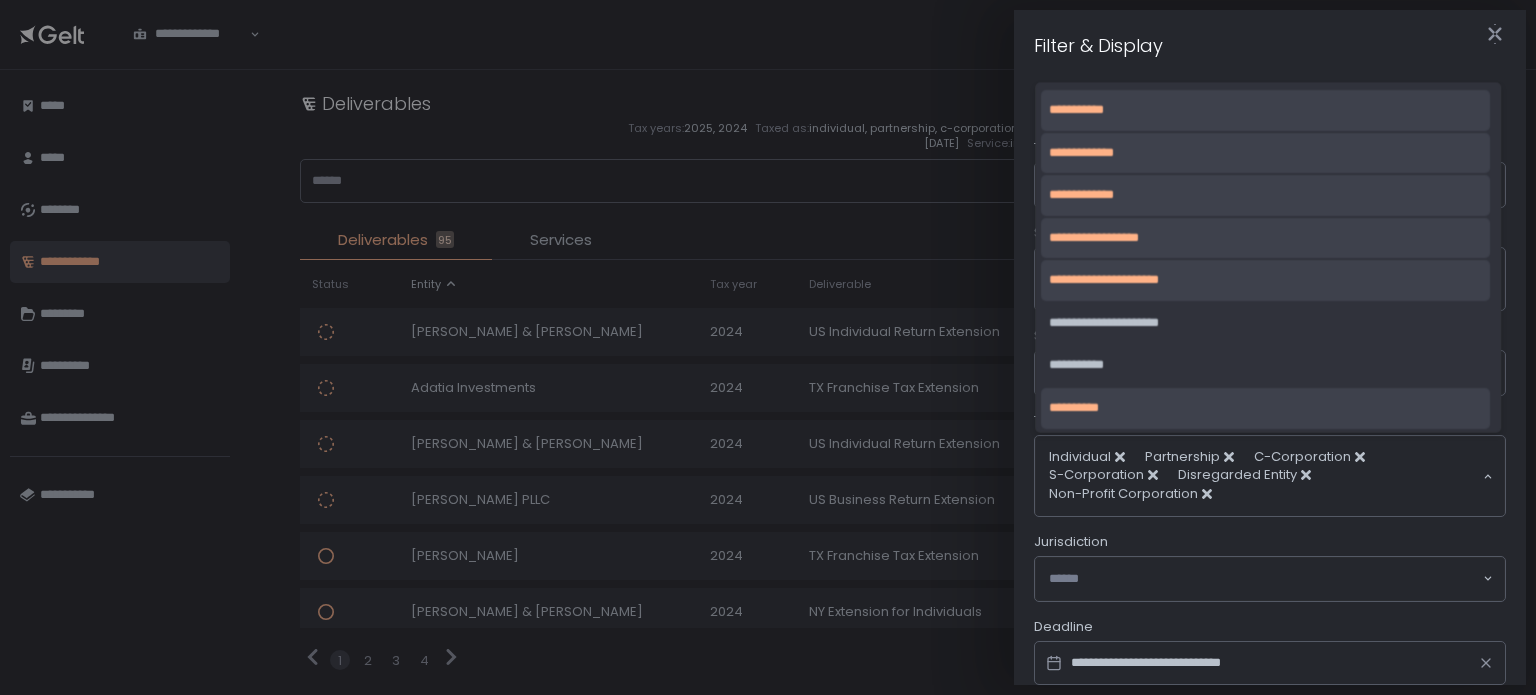 click 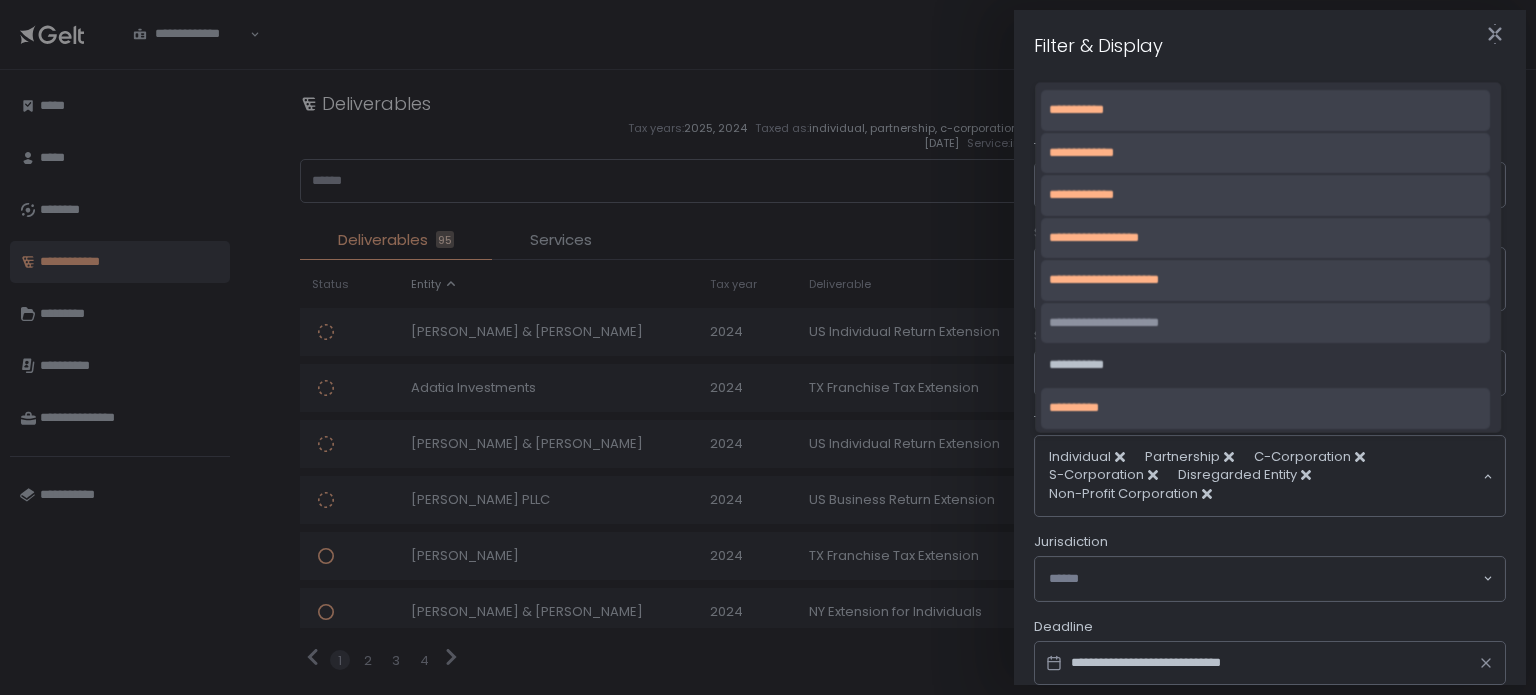 click on "**********" 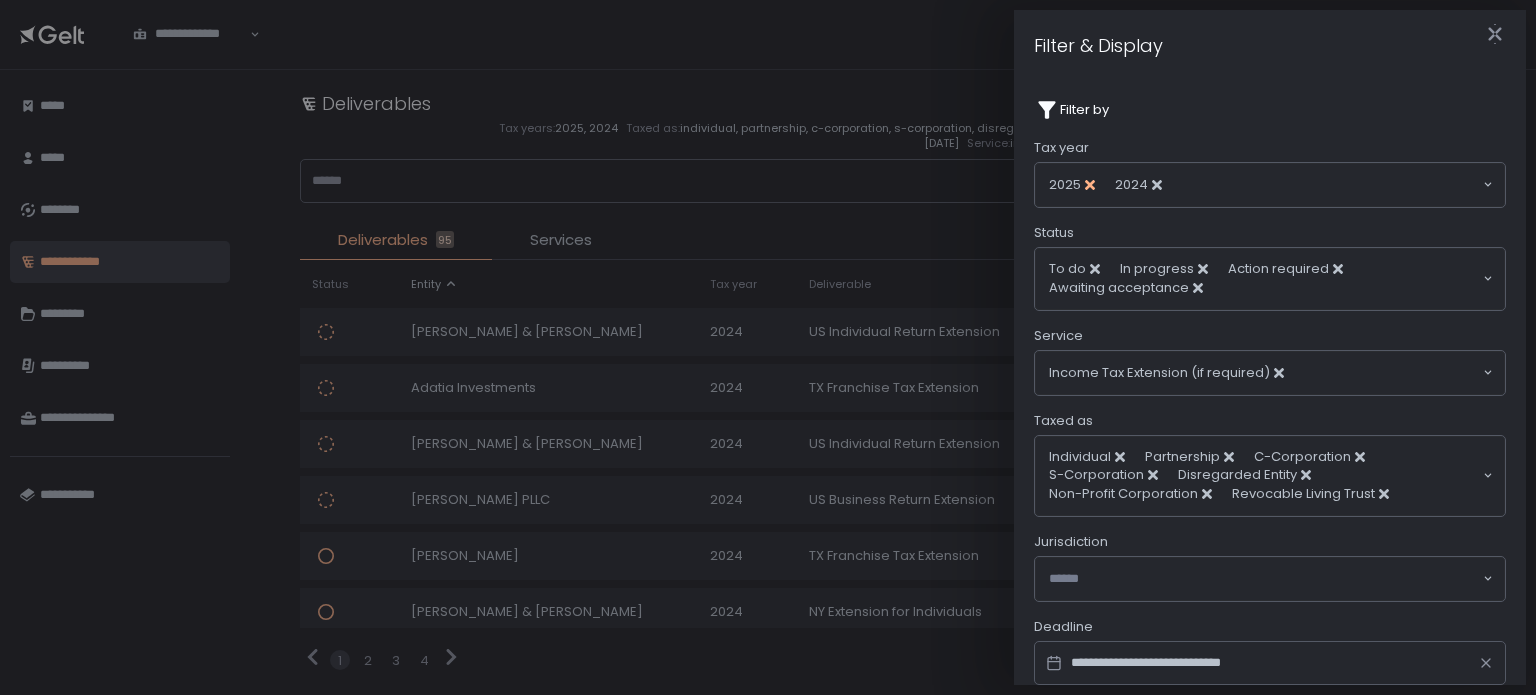 click 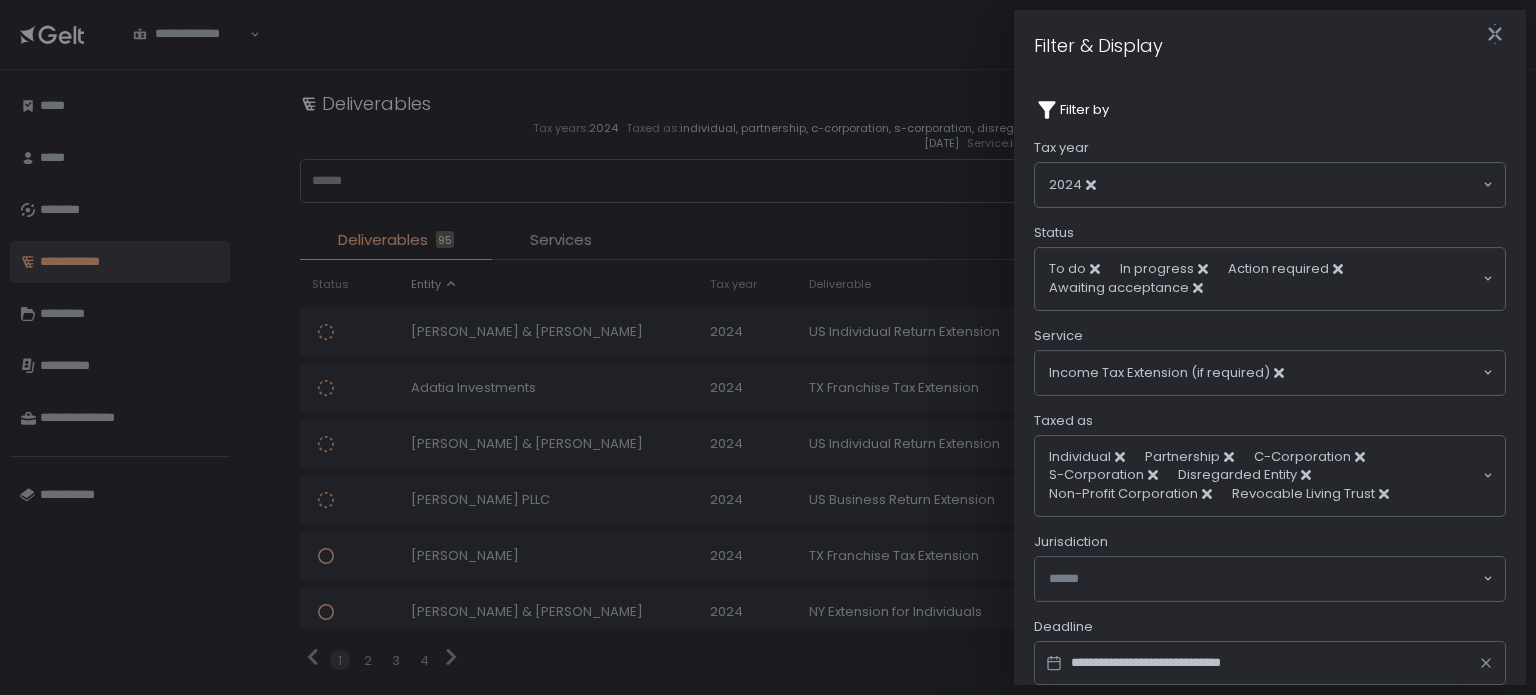 click 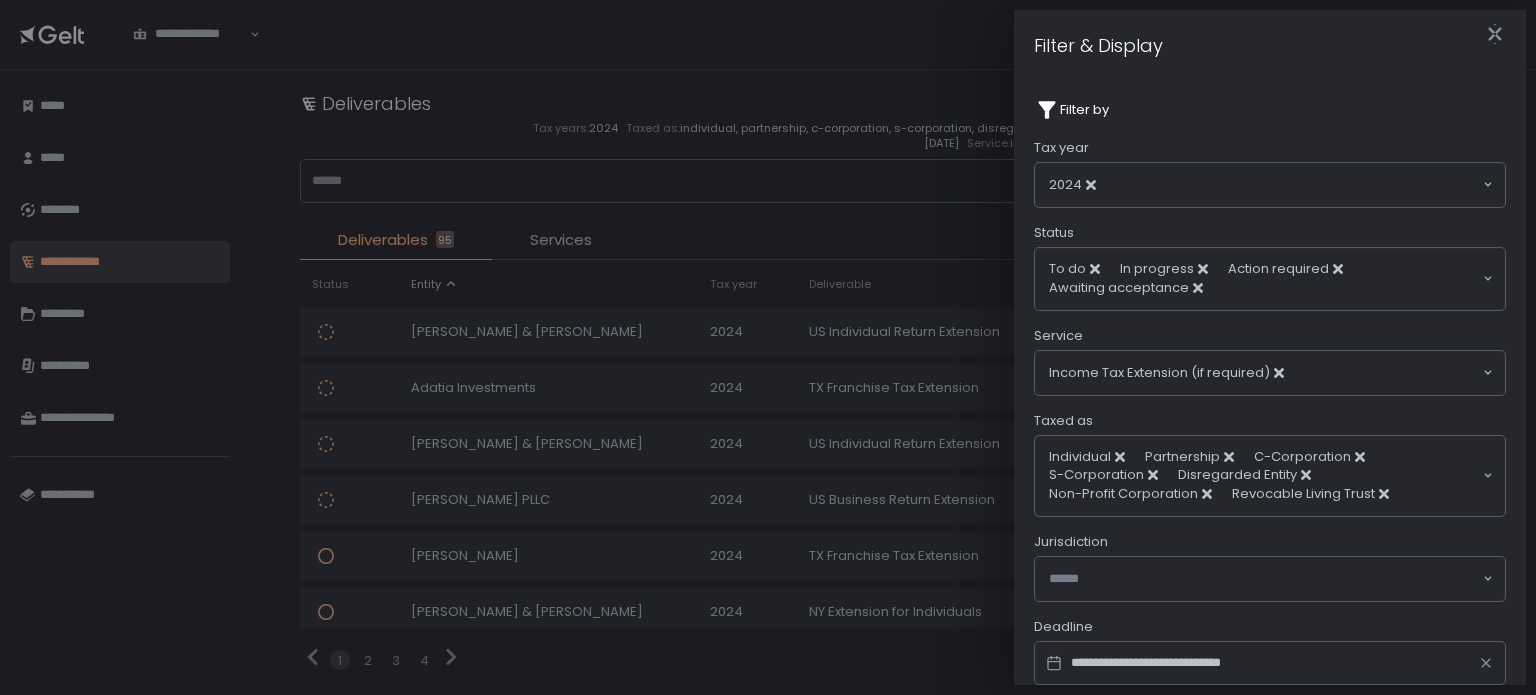 click 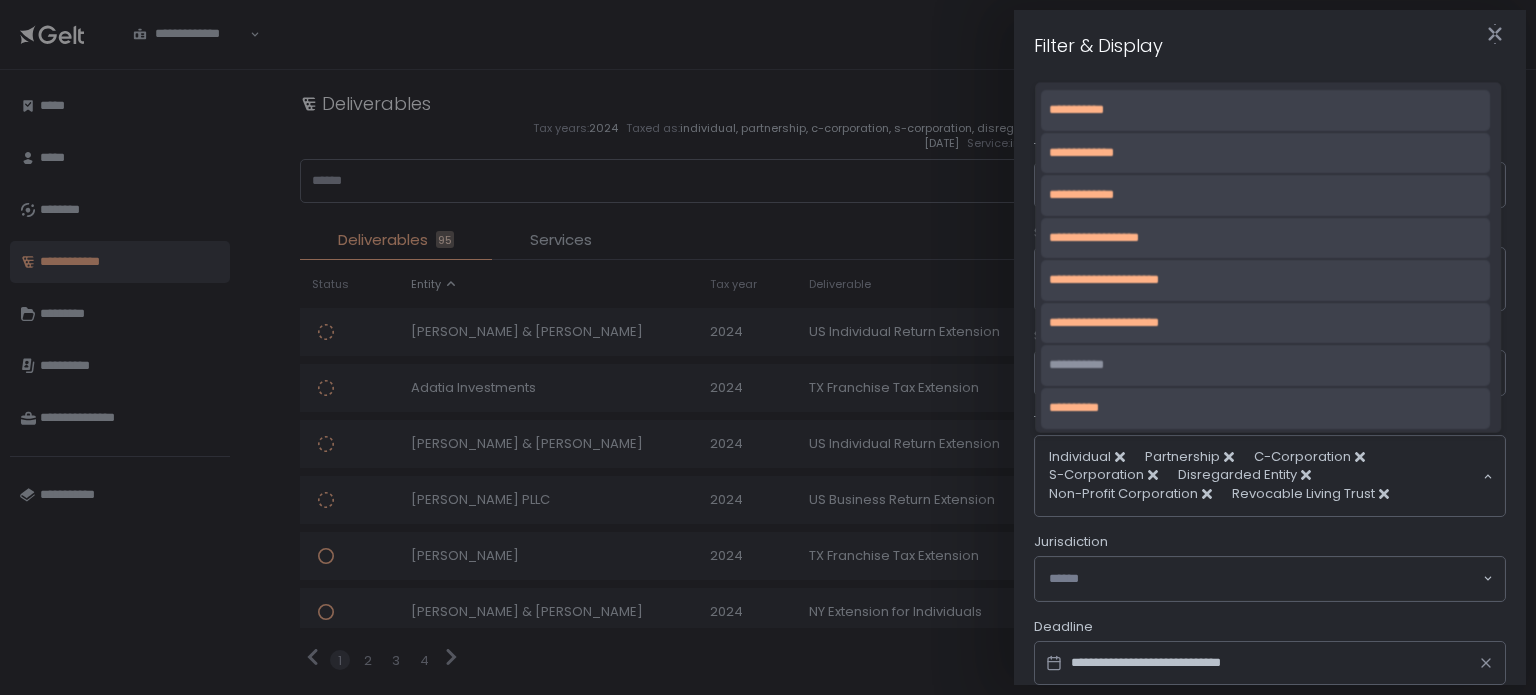 click on "**********" 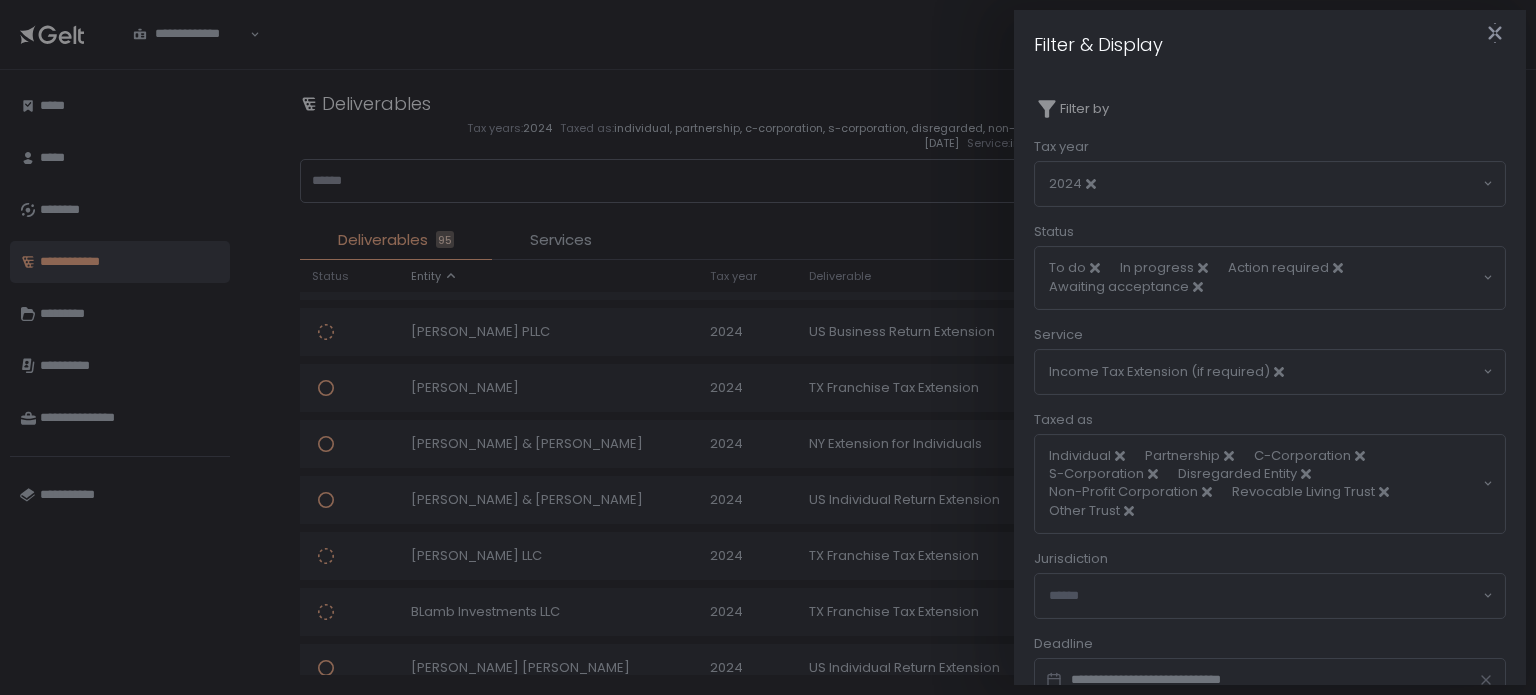 scroll, scrollTop: 100, scrollLeft: 0, axis: vertical 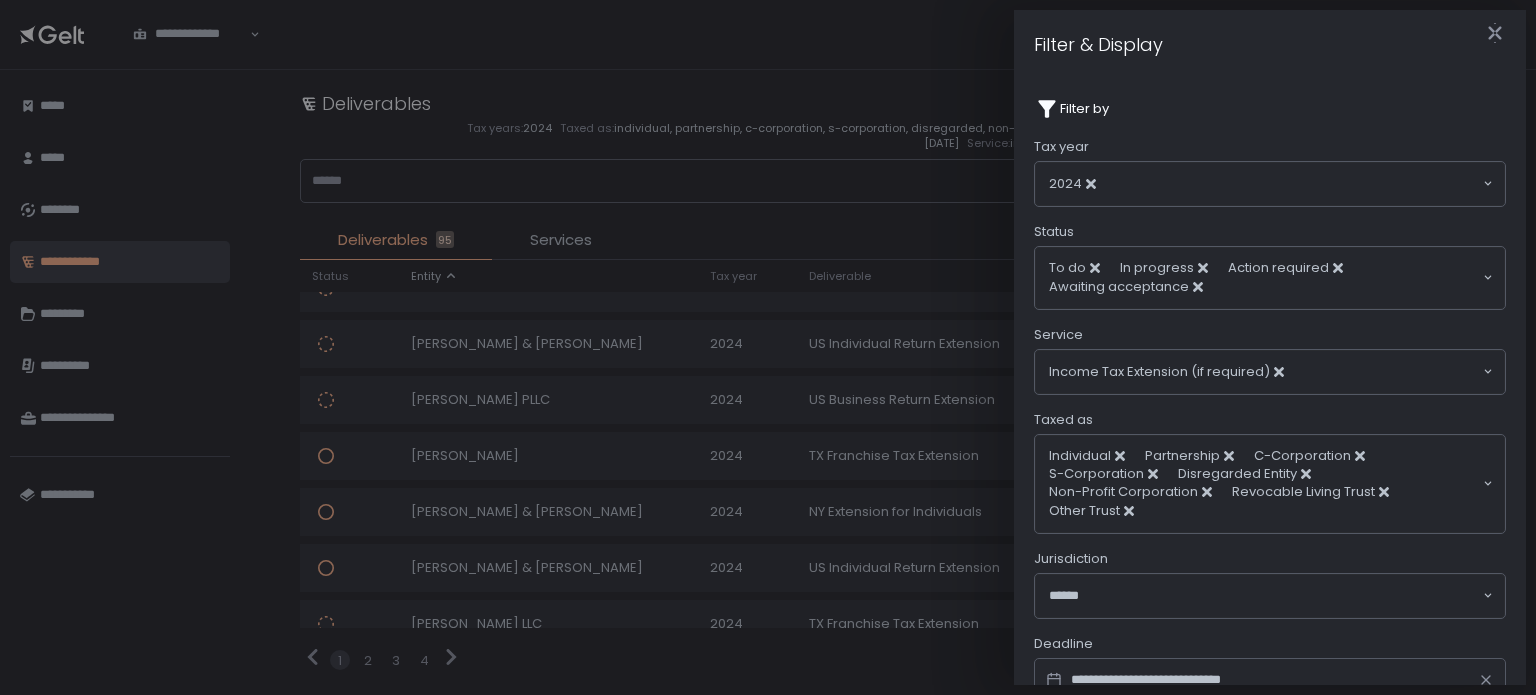 click 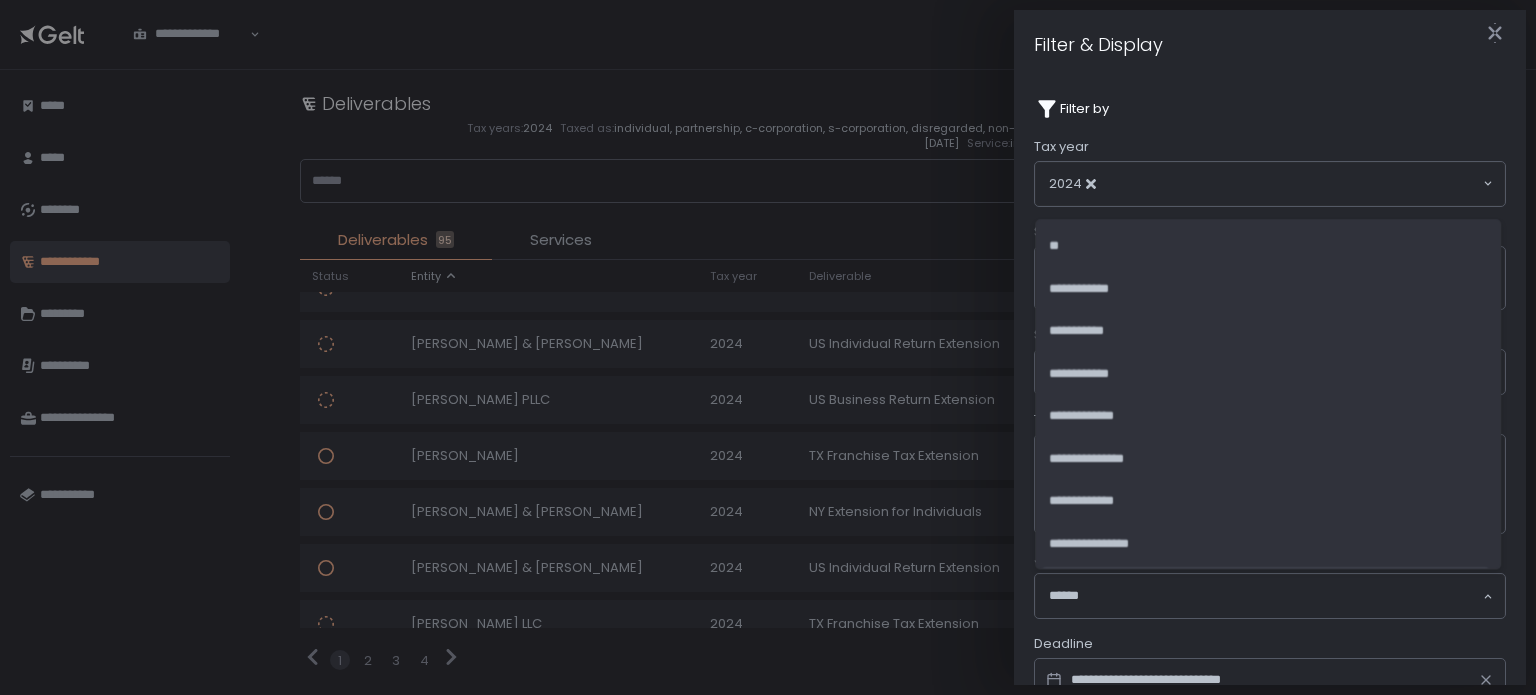 scroll, scrollTop: 38, scrollLeft: 0, axis: vertical 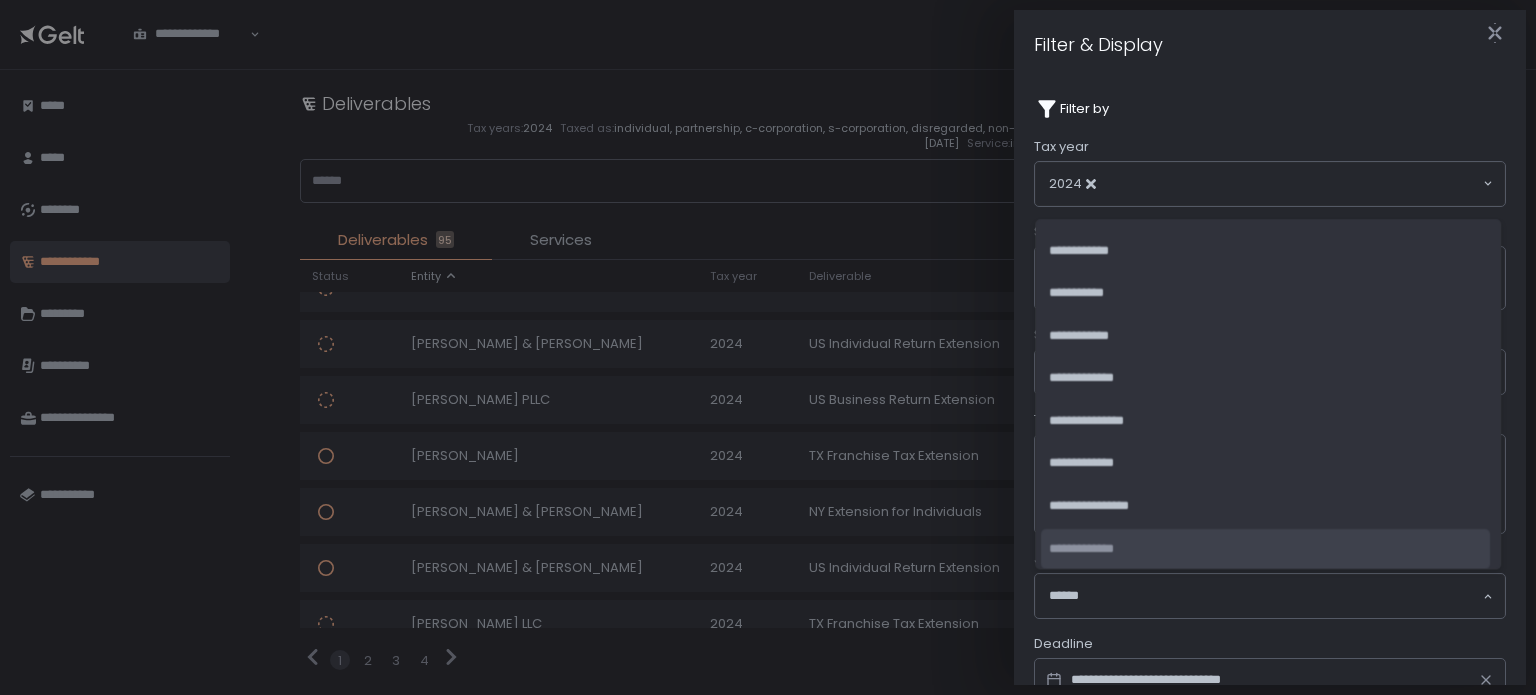 click 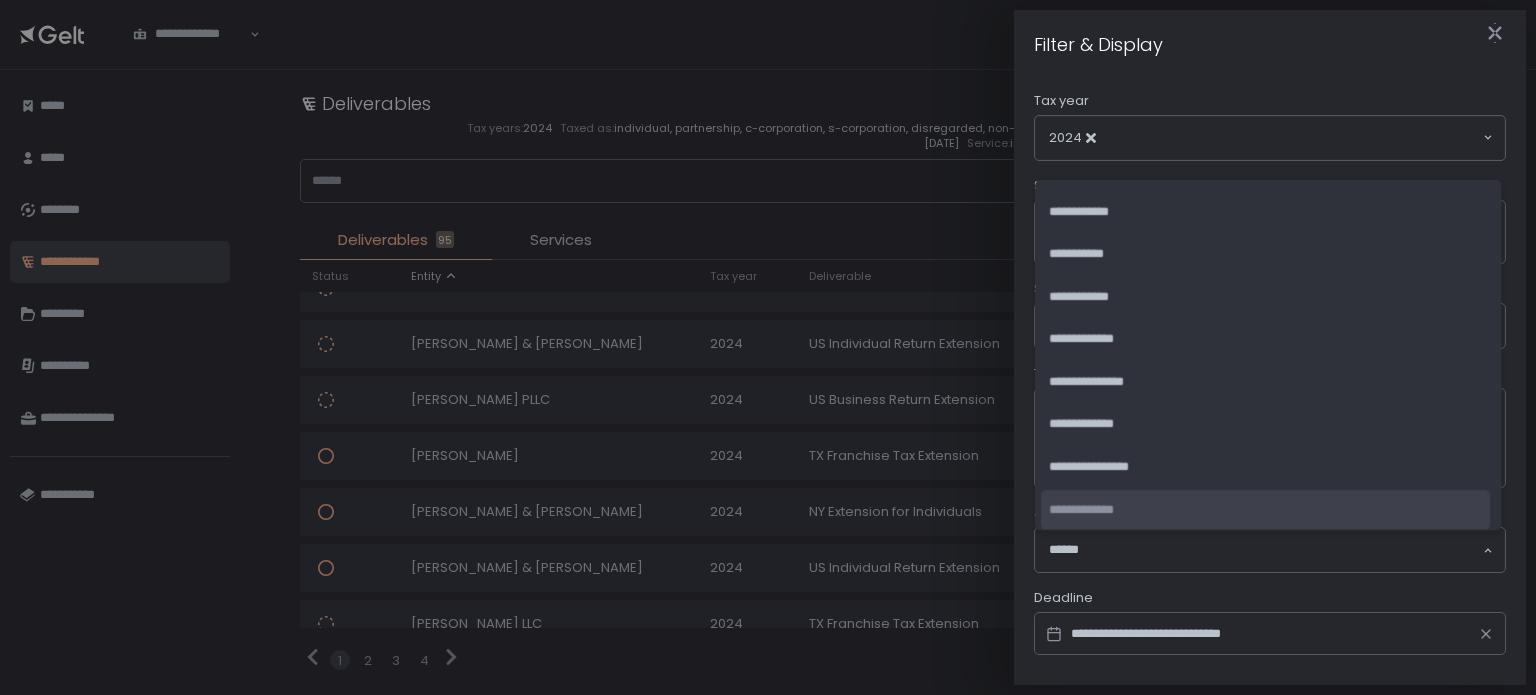 scroll, scrollTop: 60, scrollLeft: 0, axis: vertical 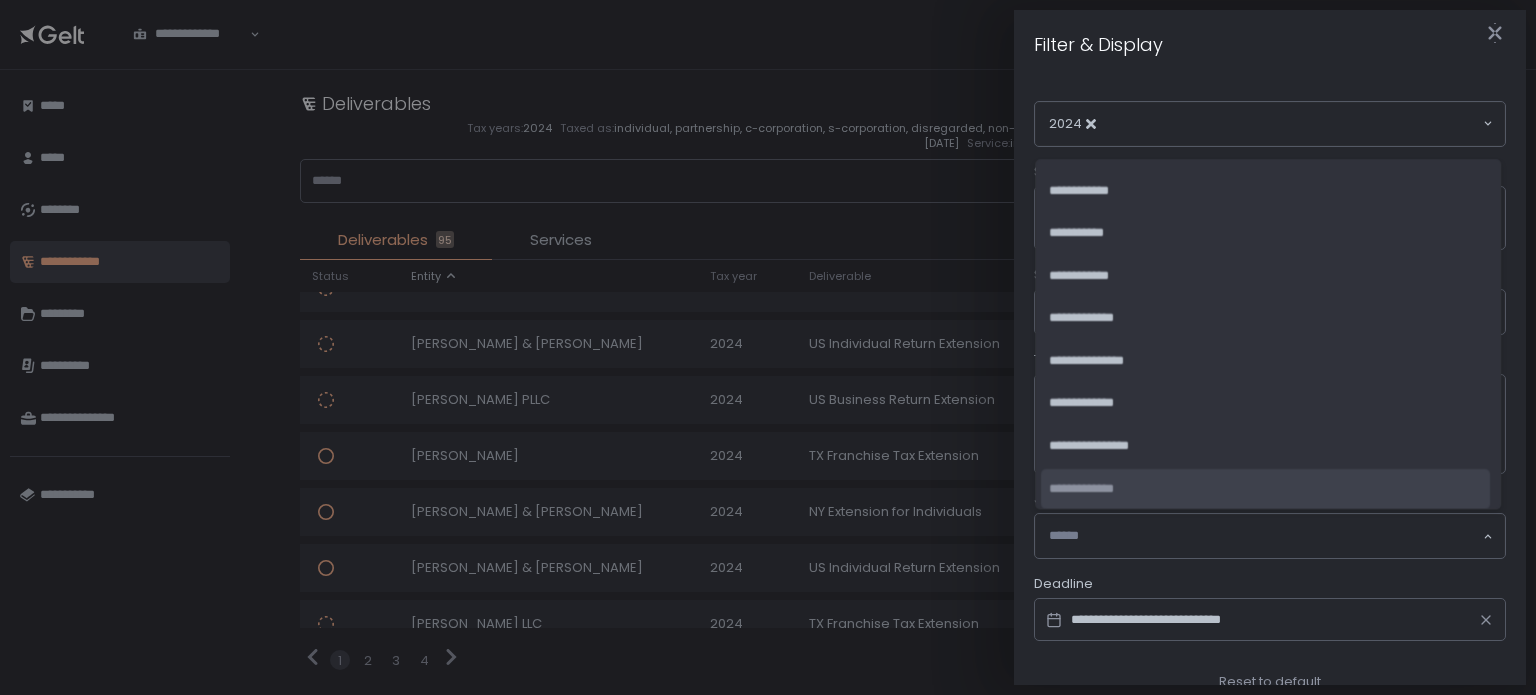 click on "Deadline" at bounding box center [1270, 586] 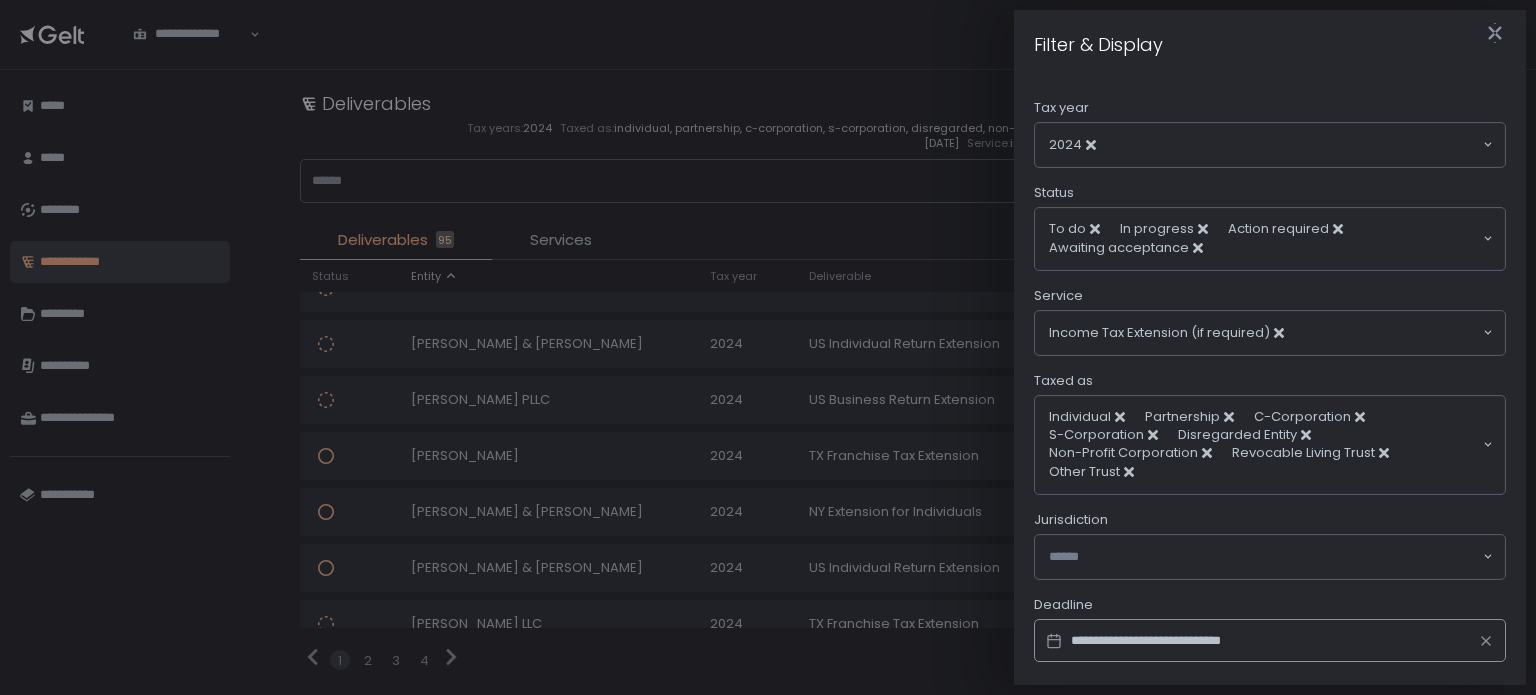 scroll, scrollTop: 60, scrollLeft: 0, axis: vertical 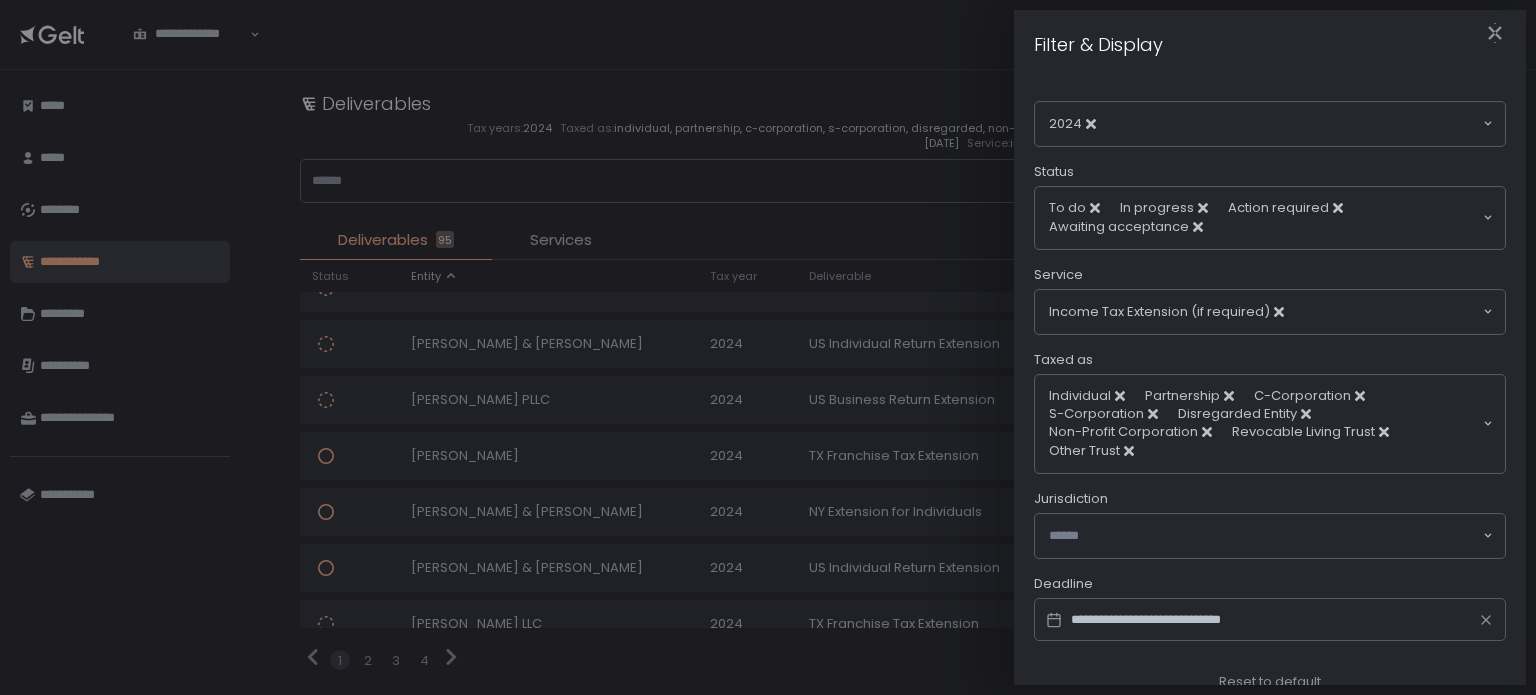 click 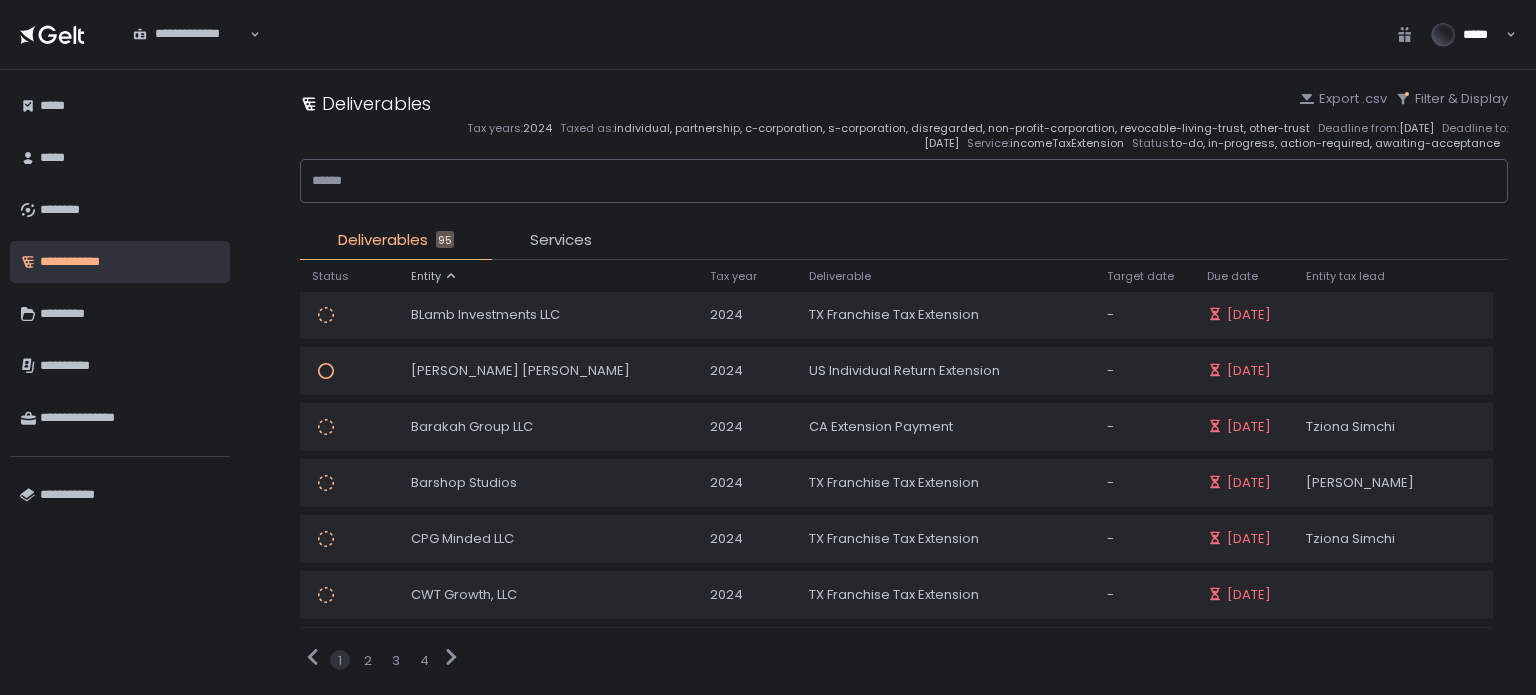 scroll, scrollTop: 500, scrollLeft: 0, axis: vertical 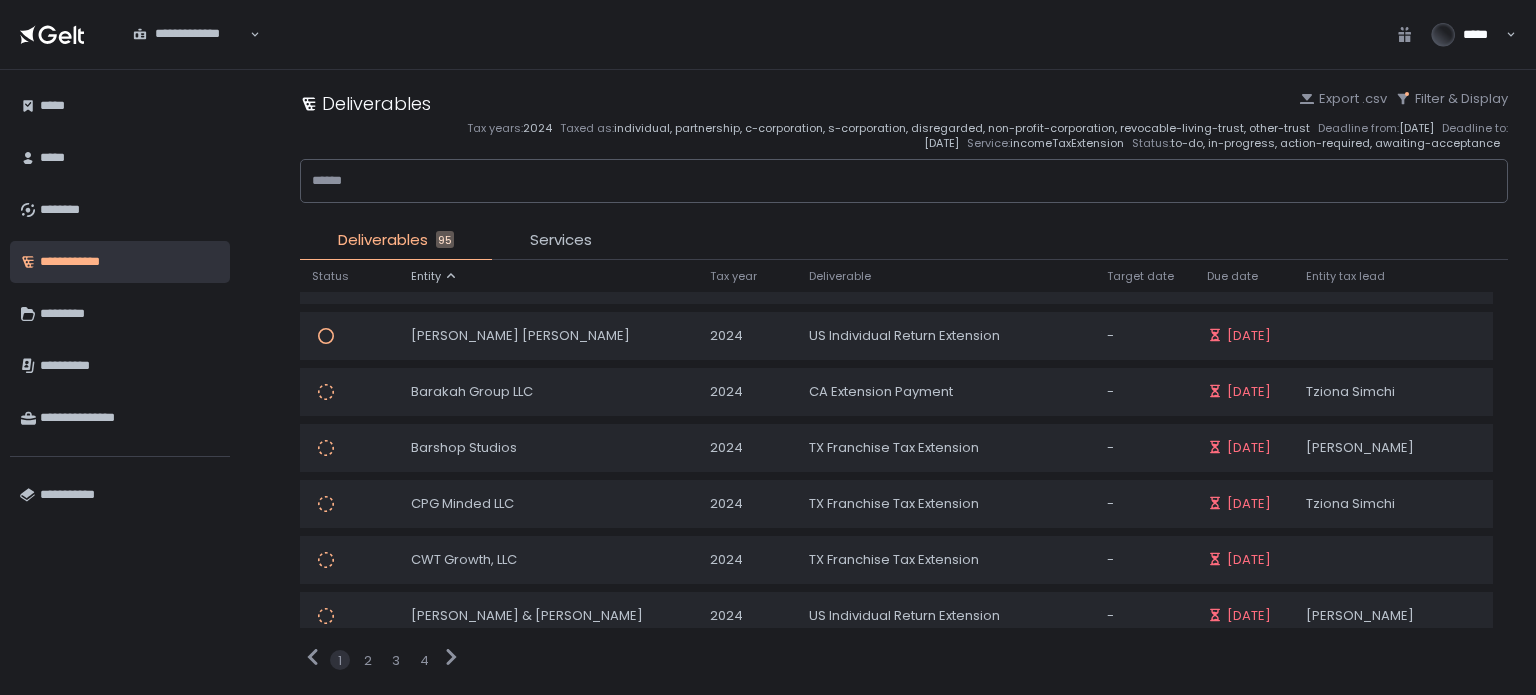 click on "1 2 3 4" 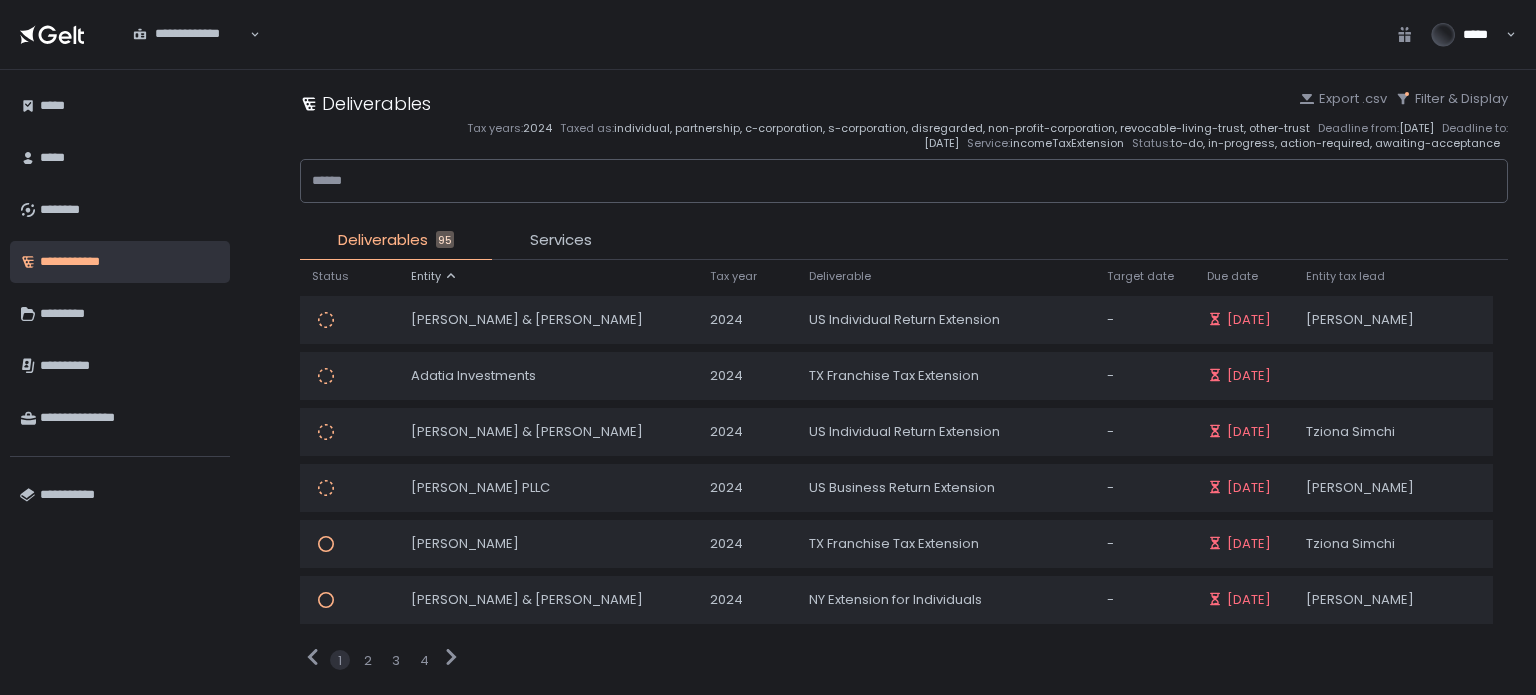 scroll, scrollTop: 0, scrollLeft: 0, axis: both 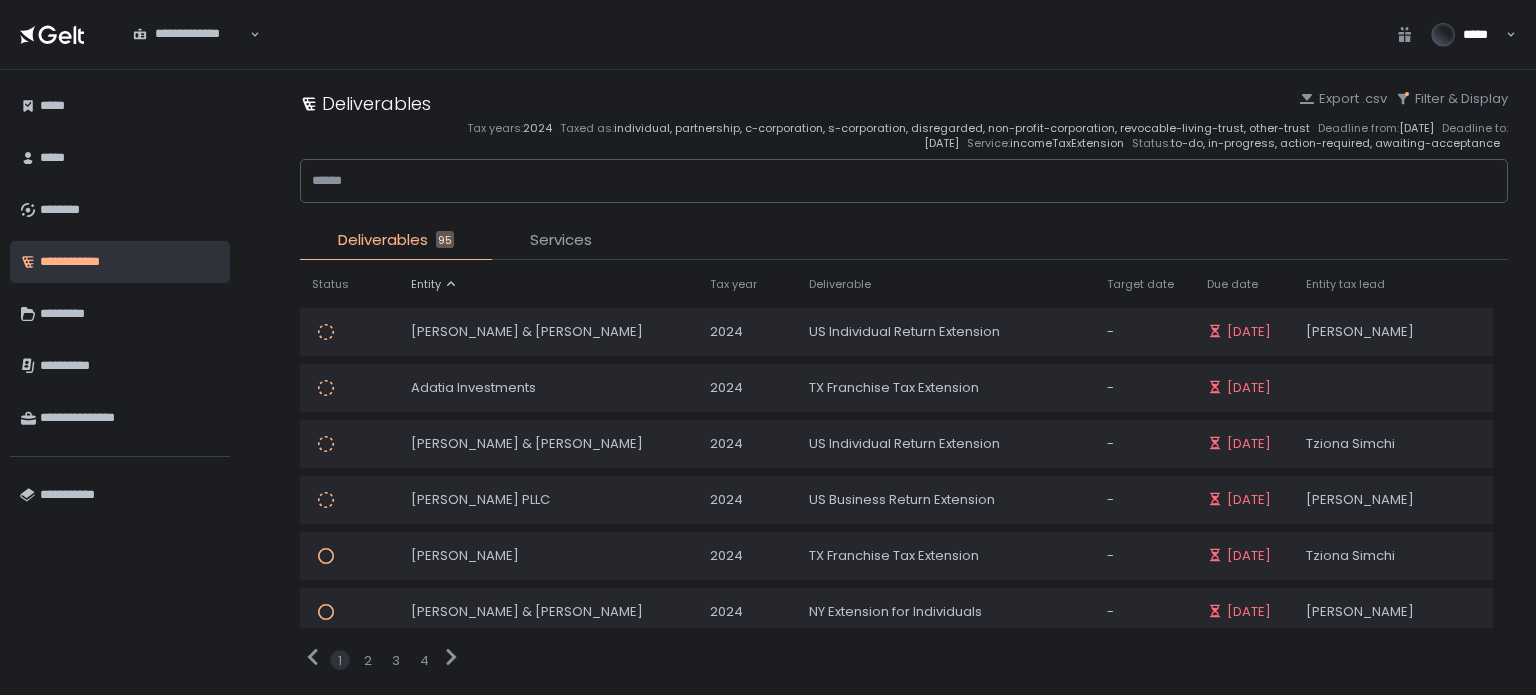 click on "Services" at bounding box center [561, 240] 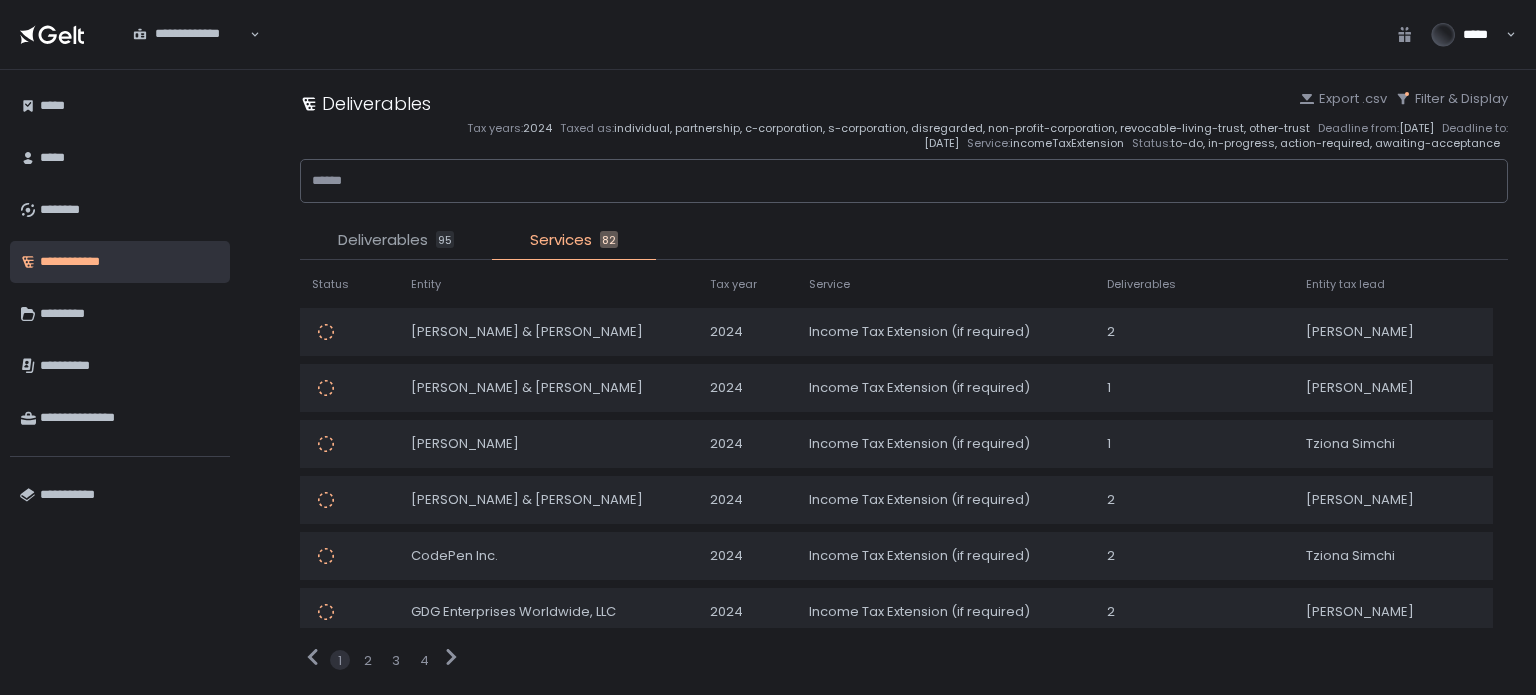 click on "Deliverables" at bounding box center (383, 240) 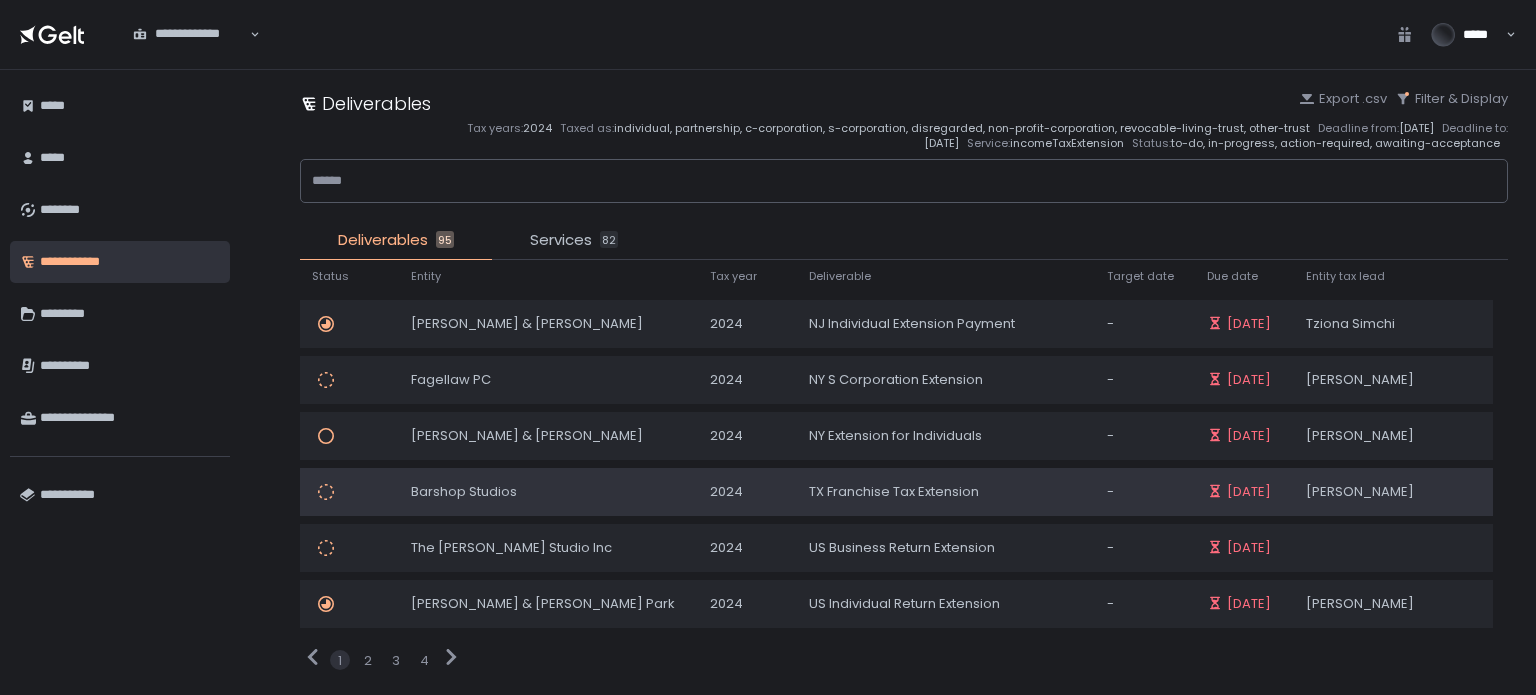 scroll, scrollTop: 0, scrollLeft: 0, axis: both 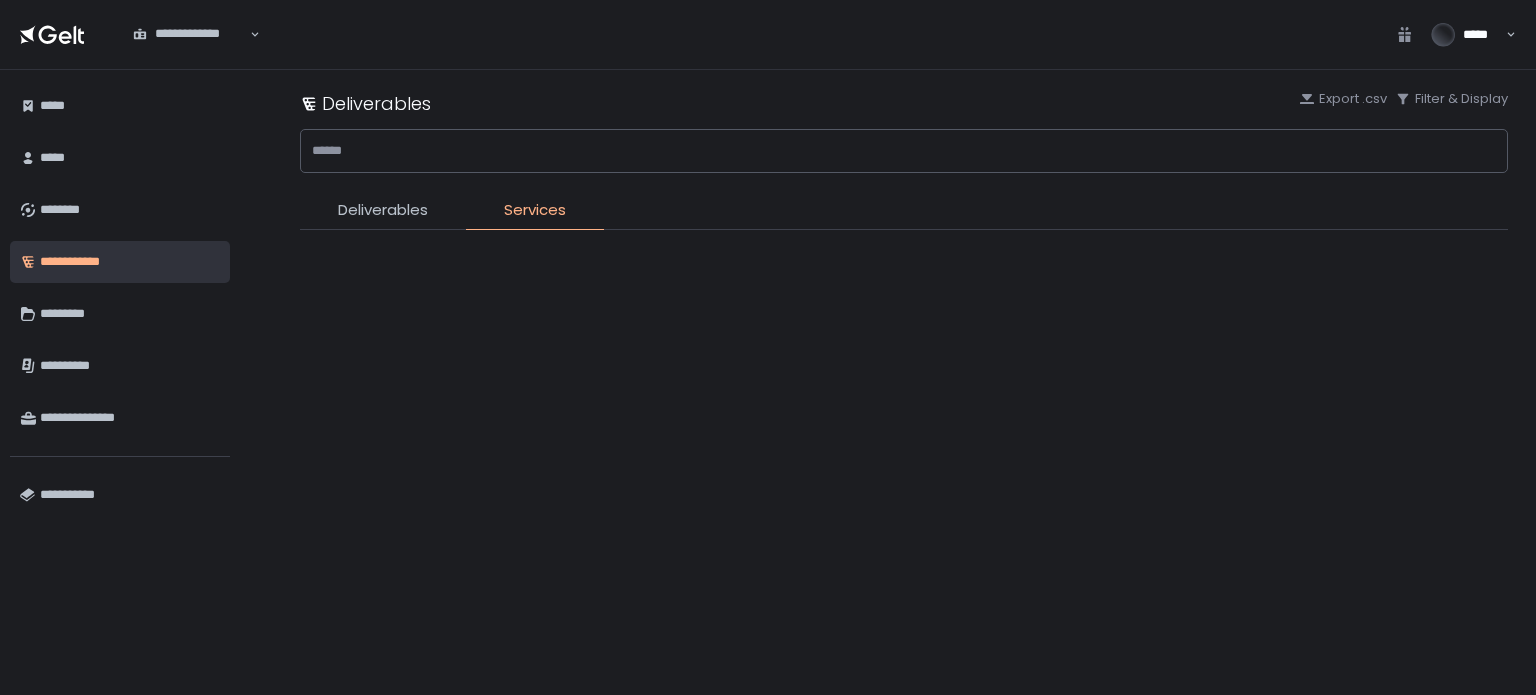 type on "**********" 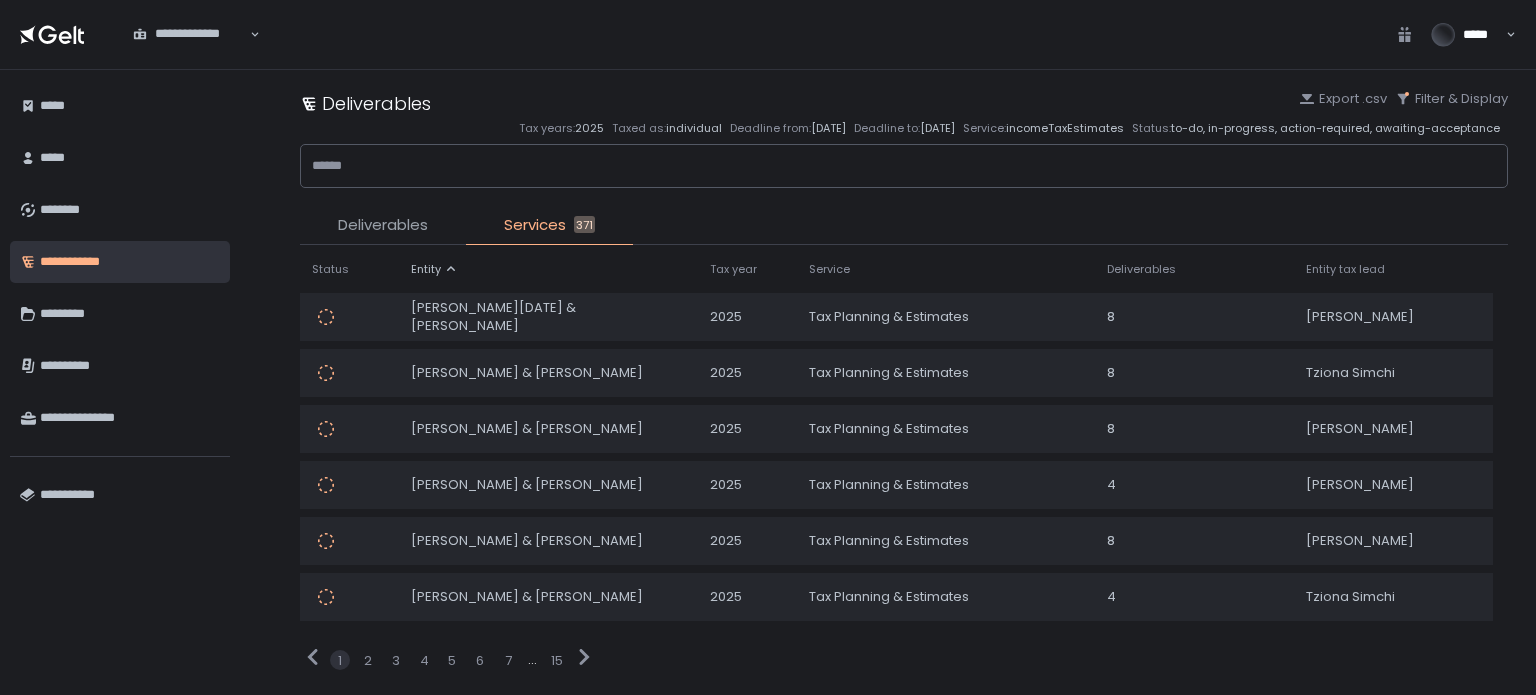click on "Deliverables" at bounding box center [383, 225] 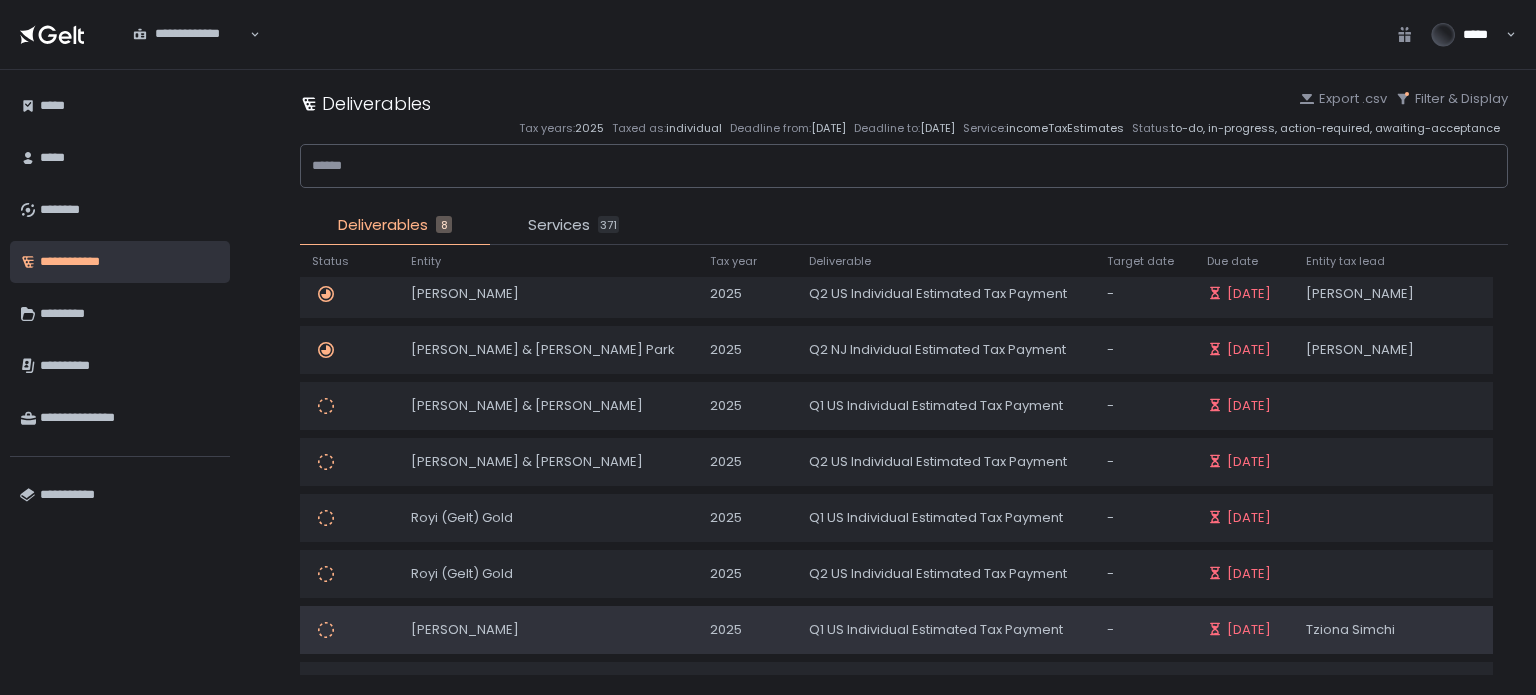 scroll, scrollTop: 0, scrollLeft: 0, axis: both 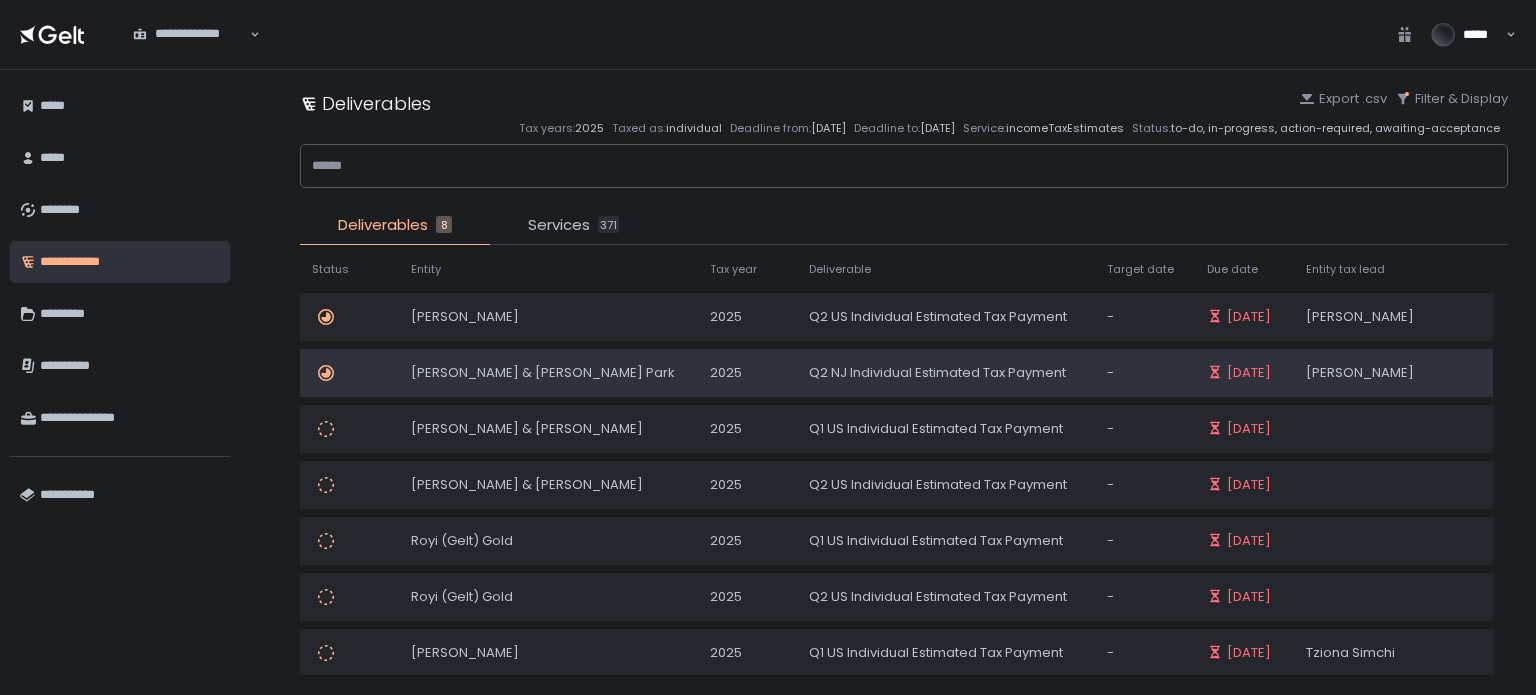 click on "[PERSON_NAME] & [PERSON_NAME] Park" 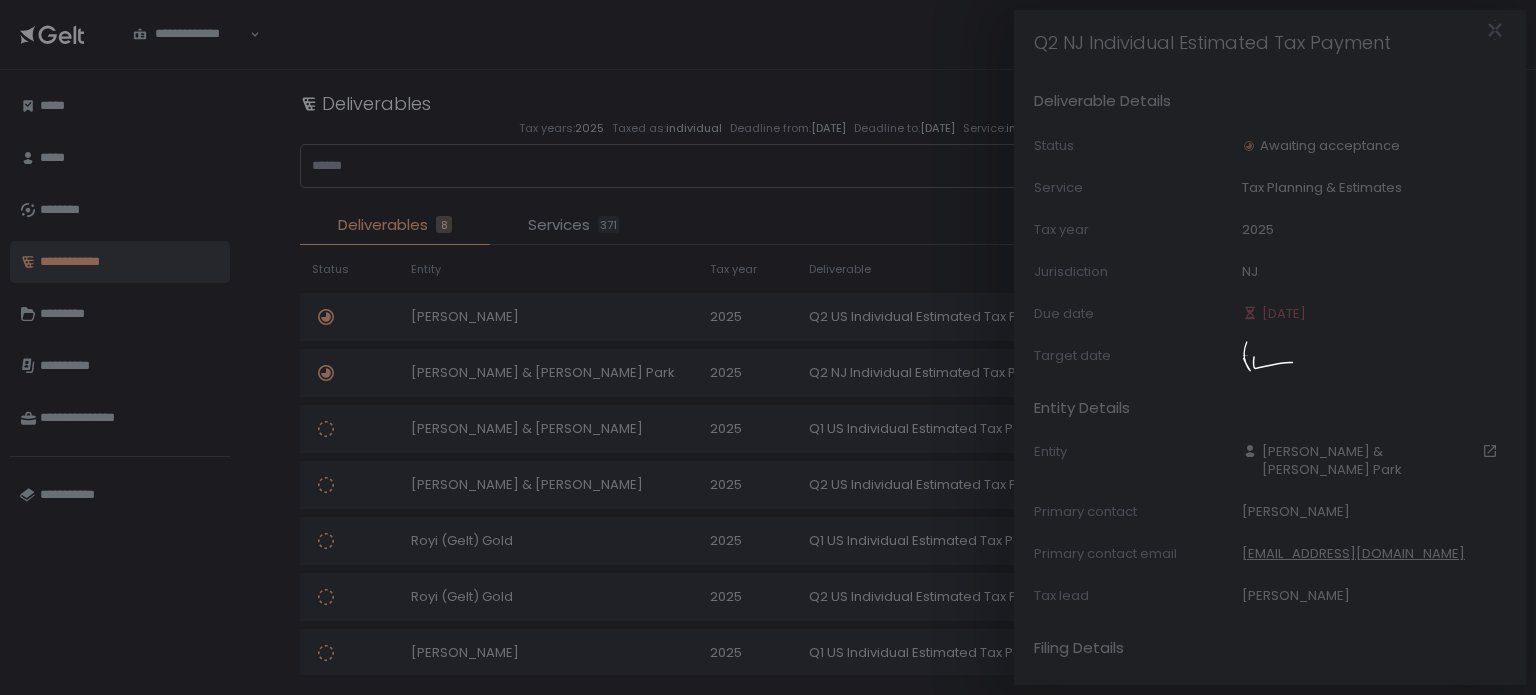 click 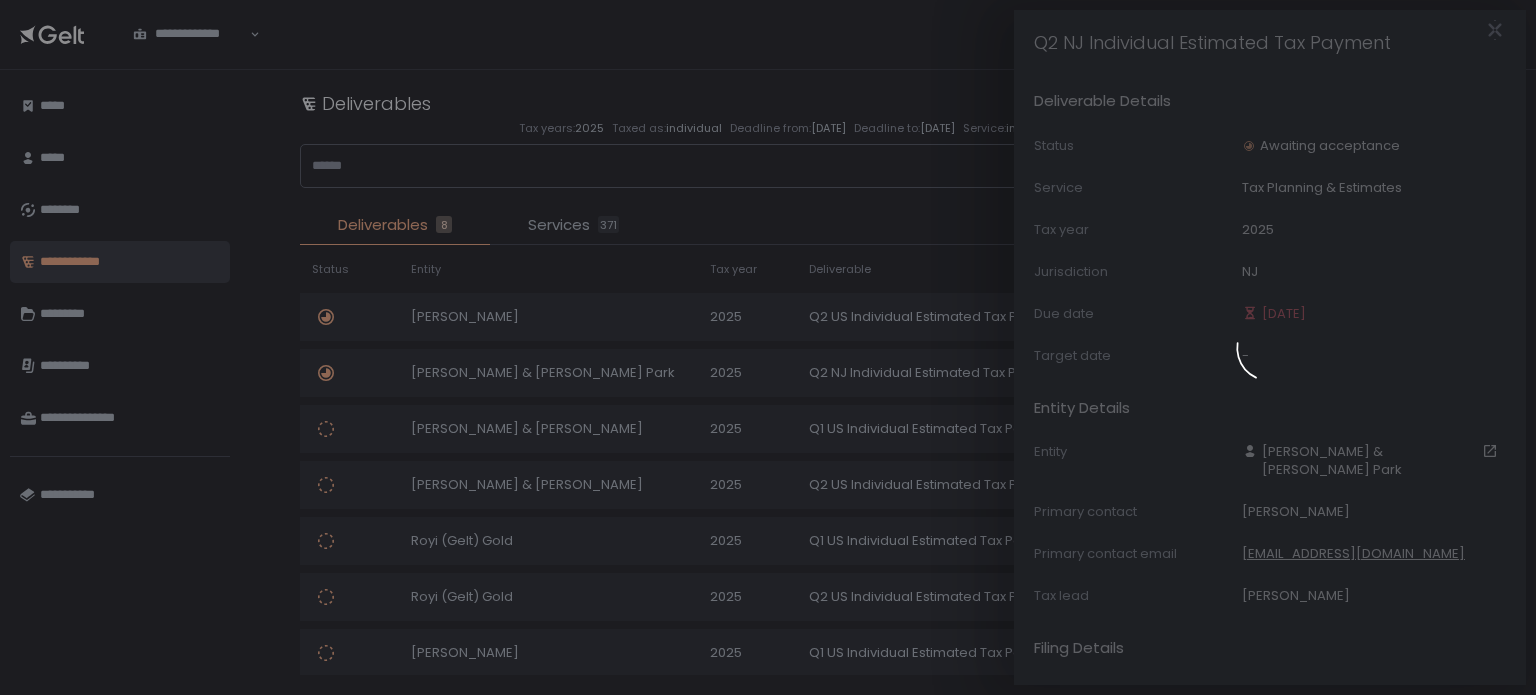 click 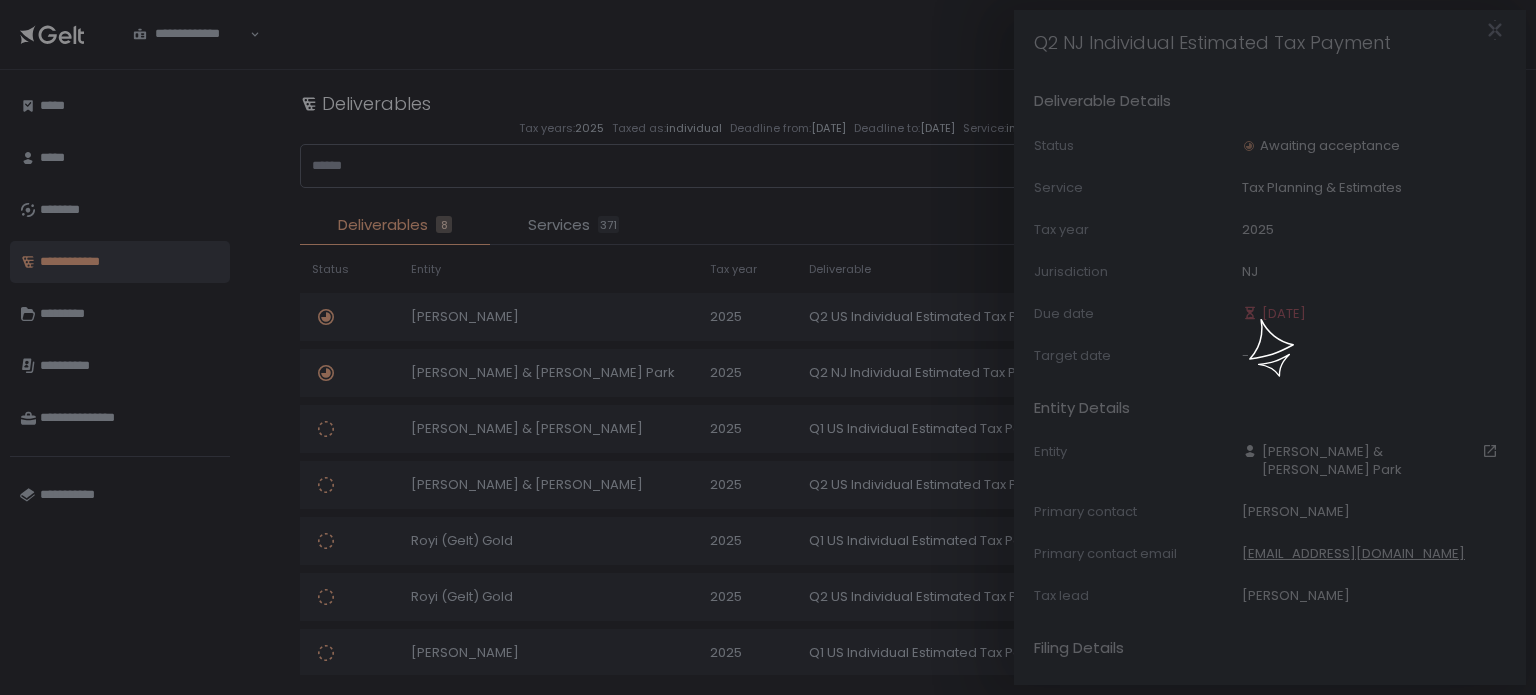 click 